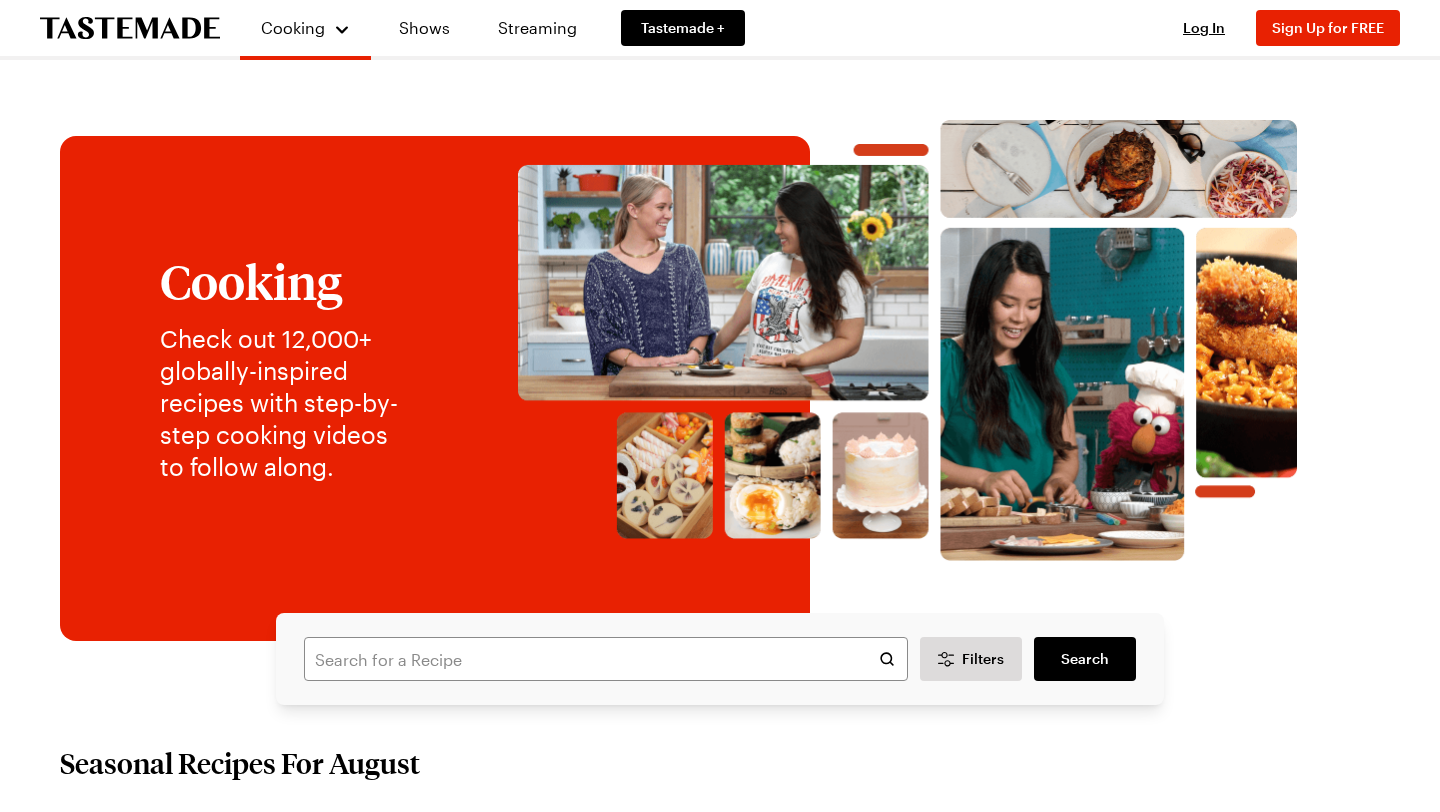 scroll, scrollTop: 0, scrollLeft: 0, axis: both 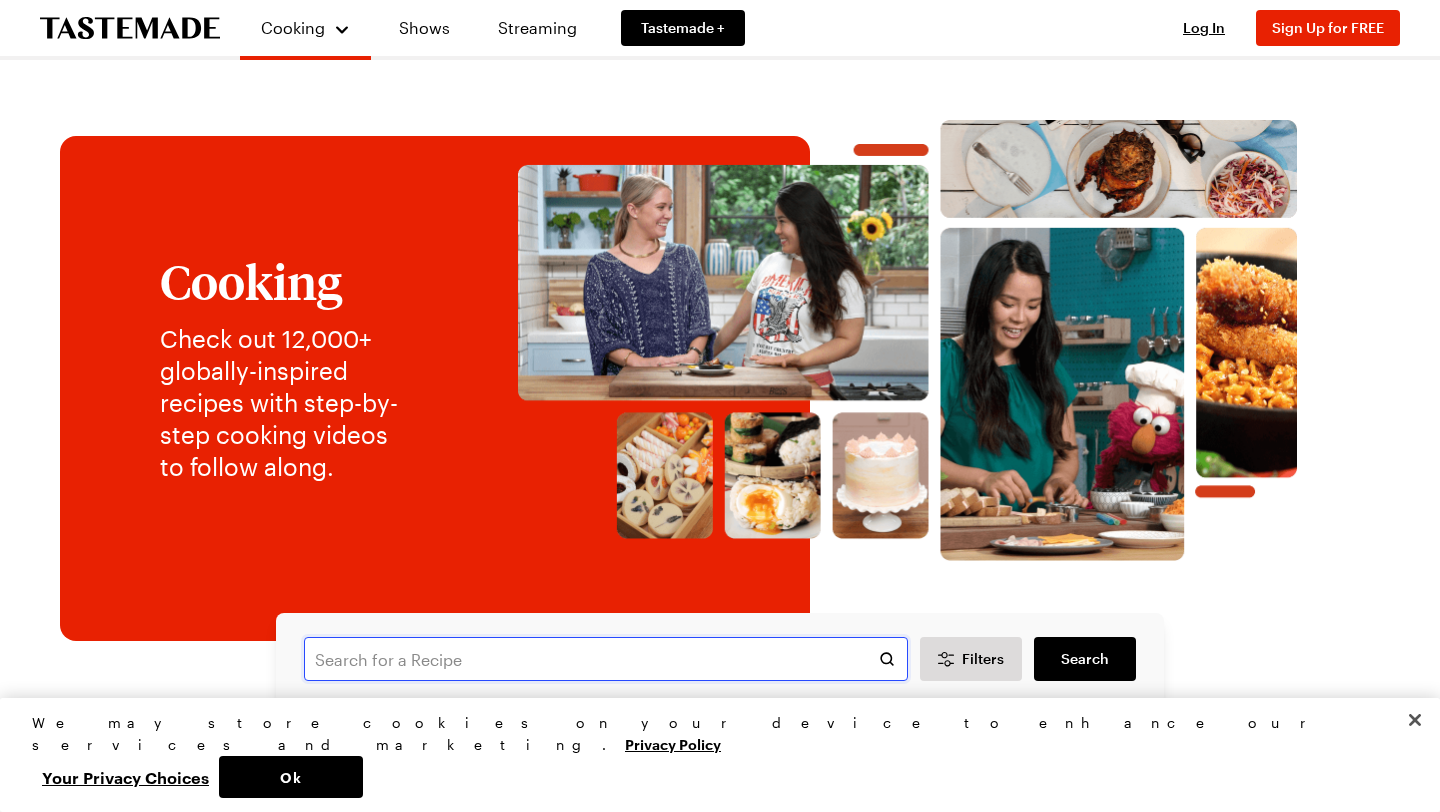 click at bounding box center [606, 659] 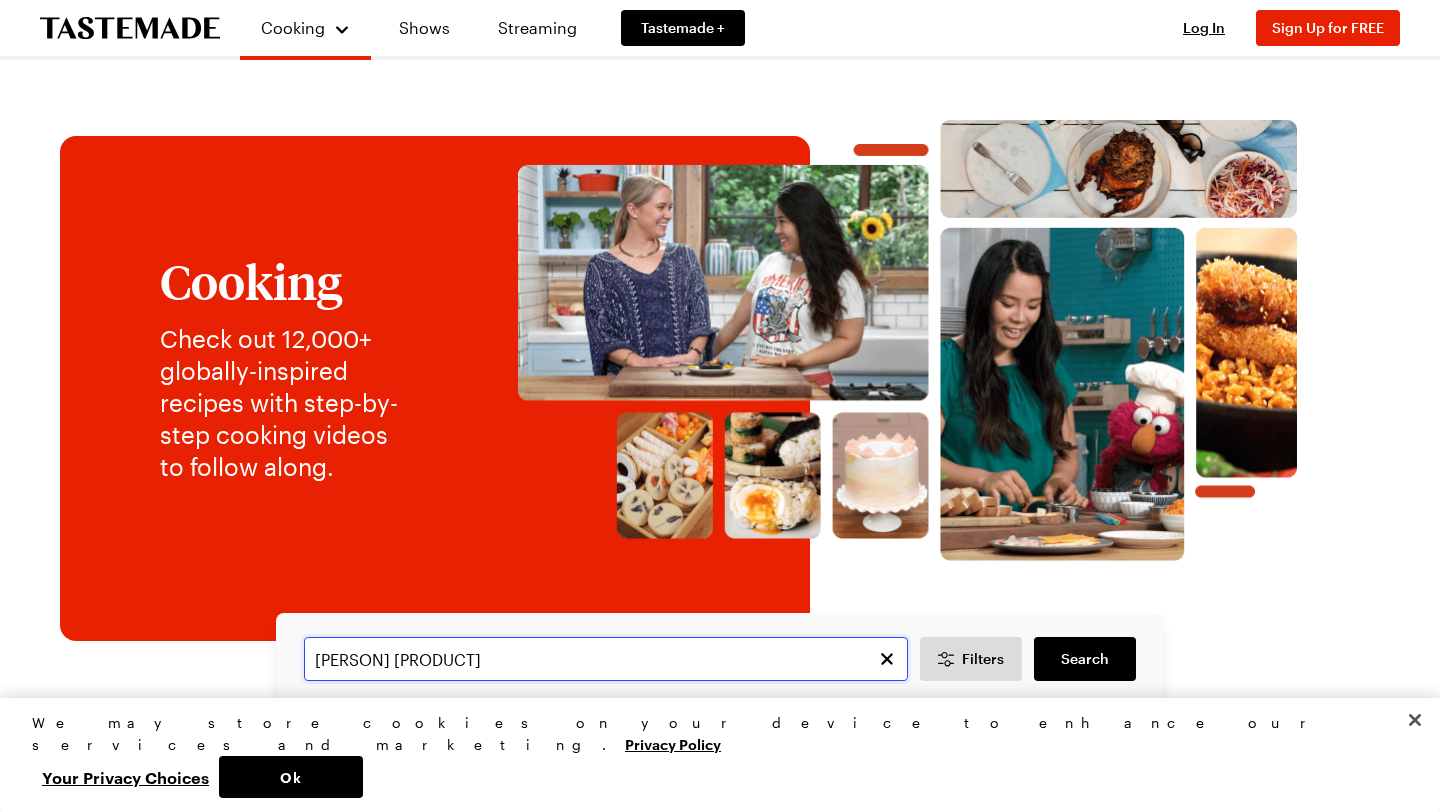 type on "[PERSON] [PRODUCT]" 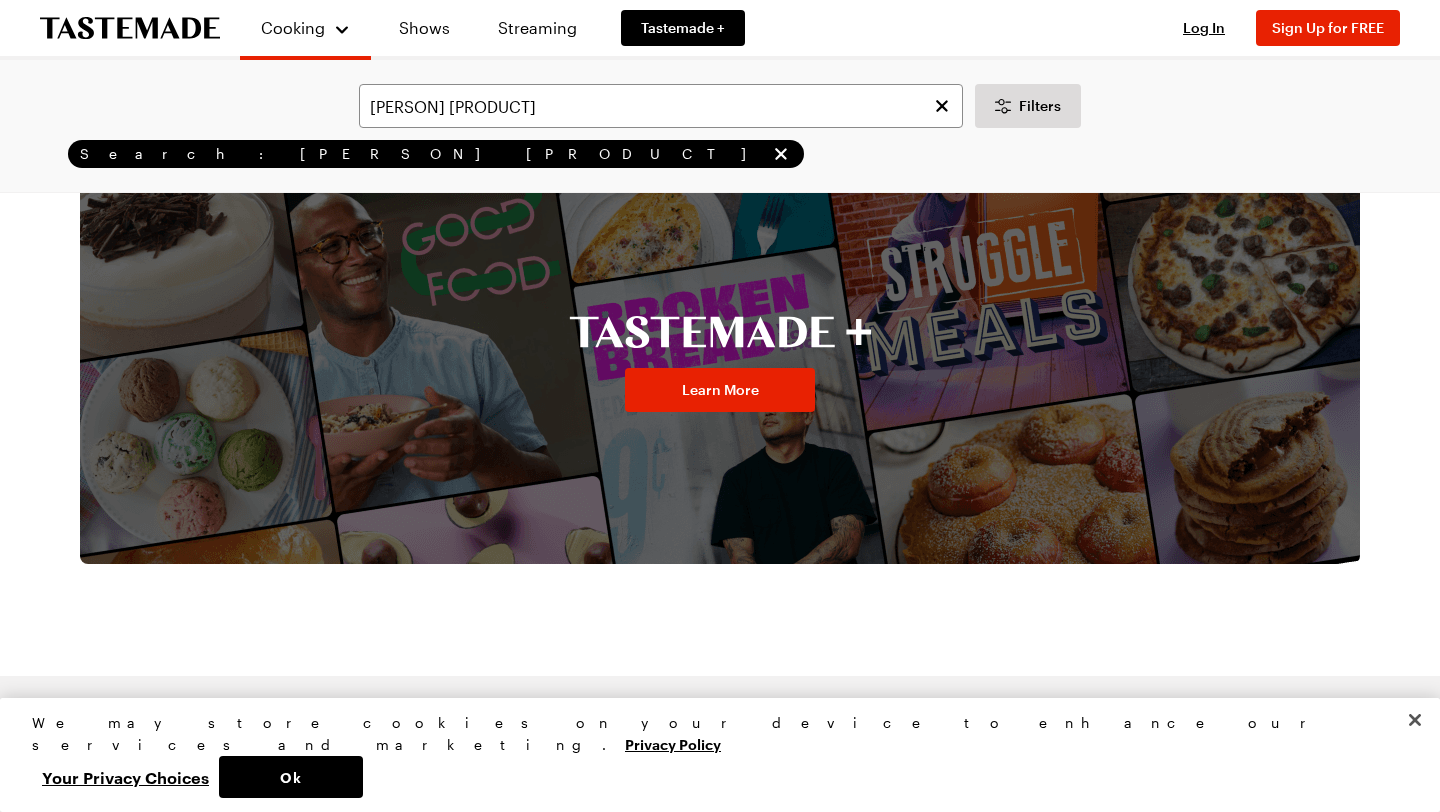 scroll, scrollTop: 0, scrollLeft: 0, axis: both 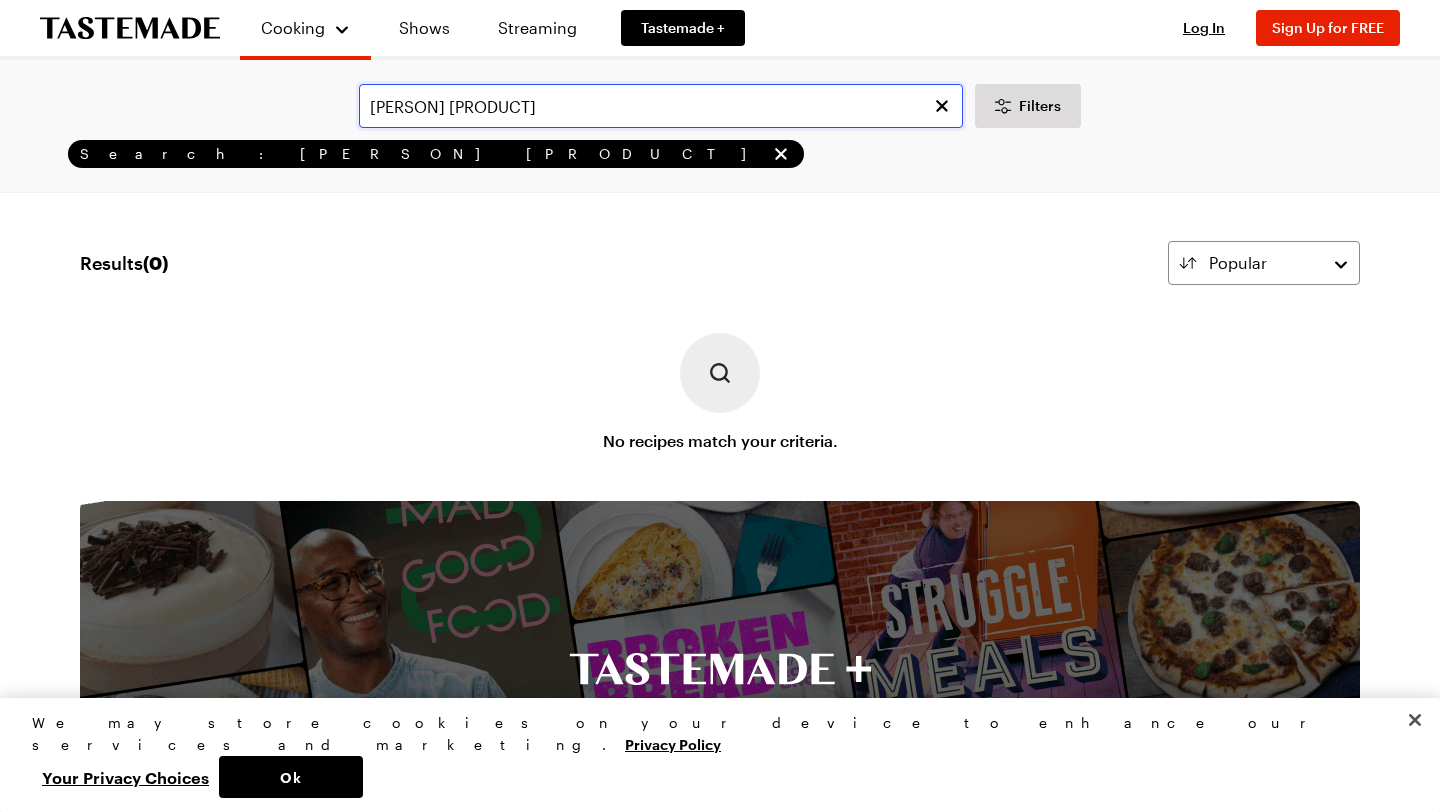 click on "[PERSON] [PRODUCT]" at bounding box center [661, 106] 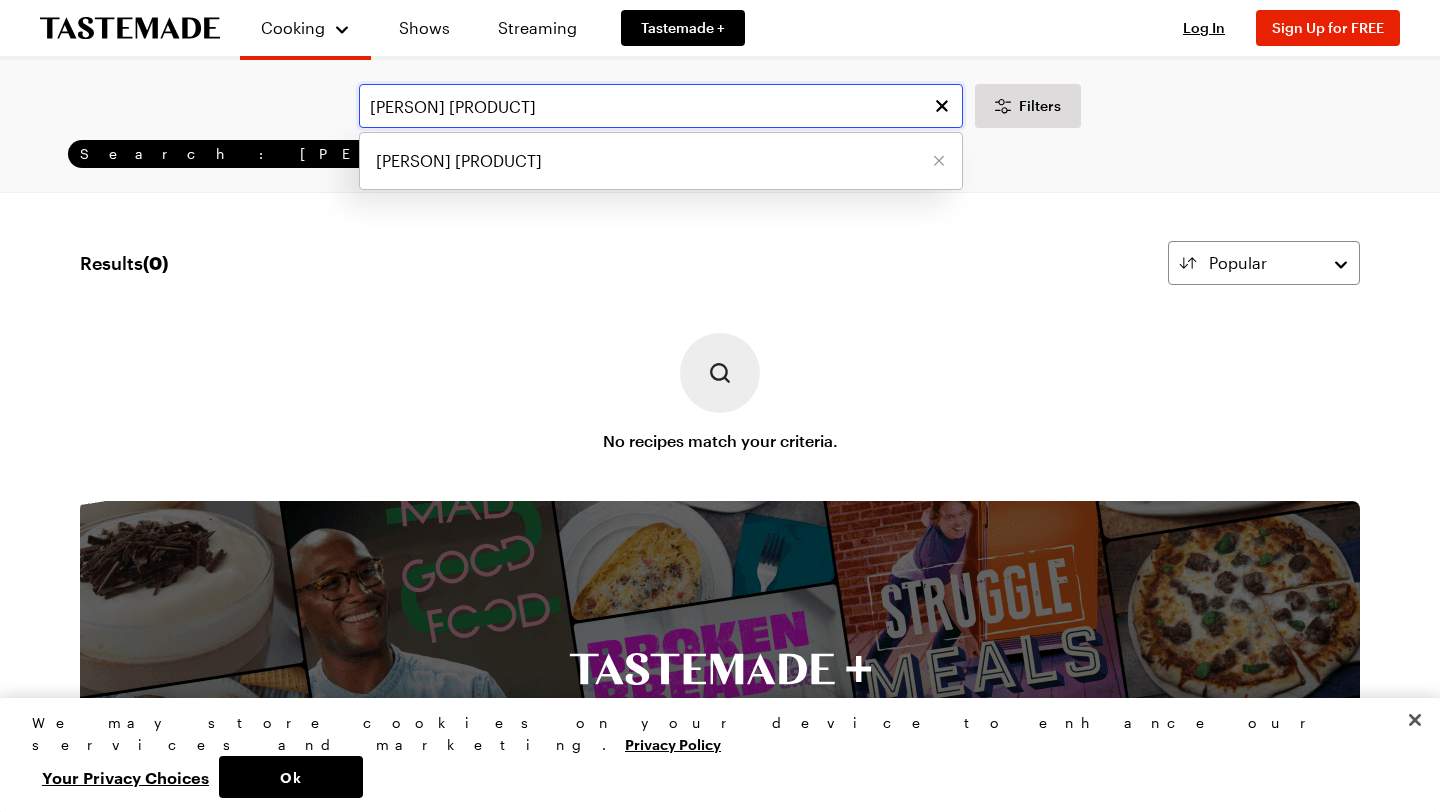 click on "[PERSON] [PRODUCT]" at bounding box center (661, 106) 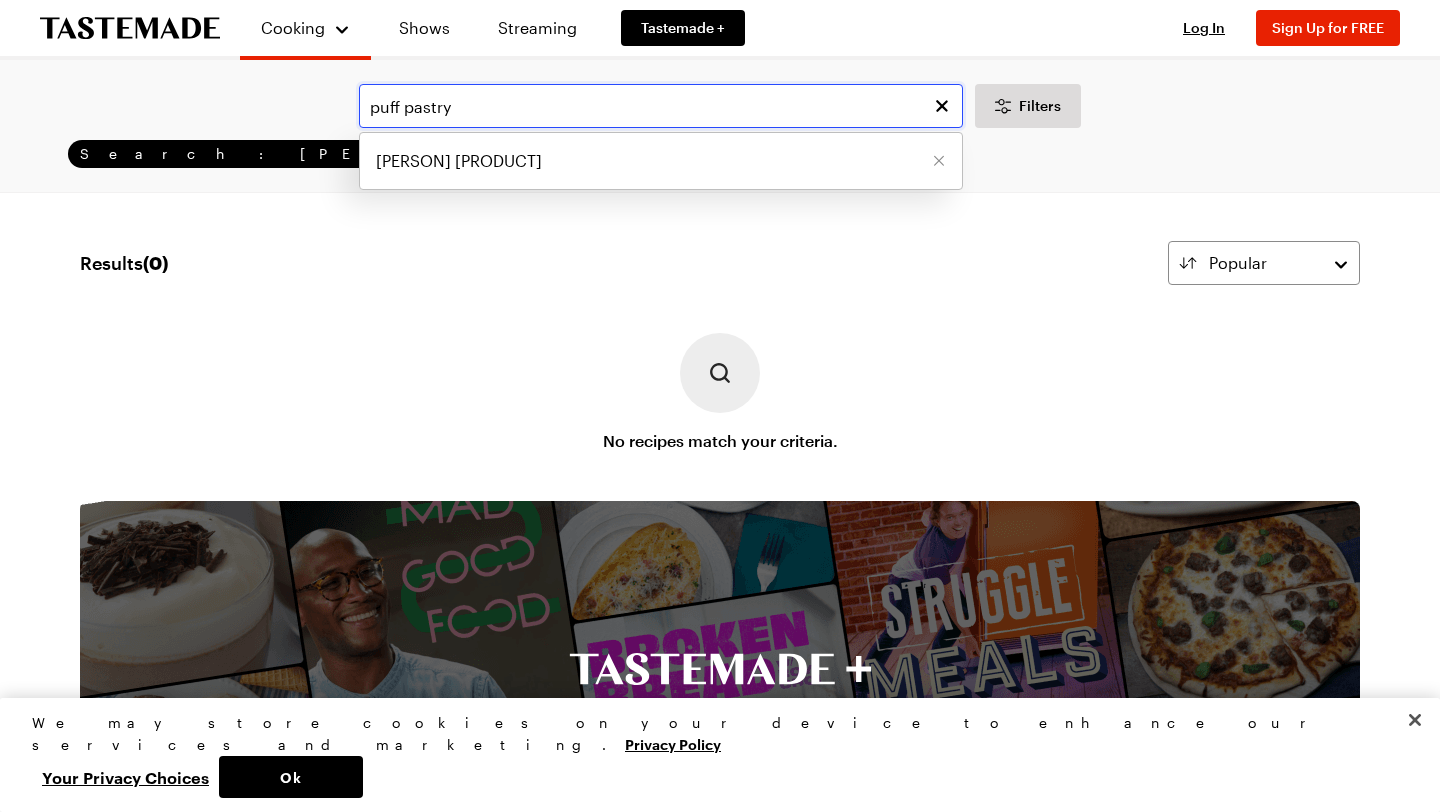 type on "puff pastry" 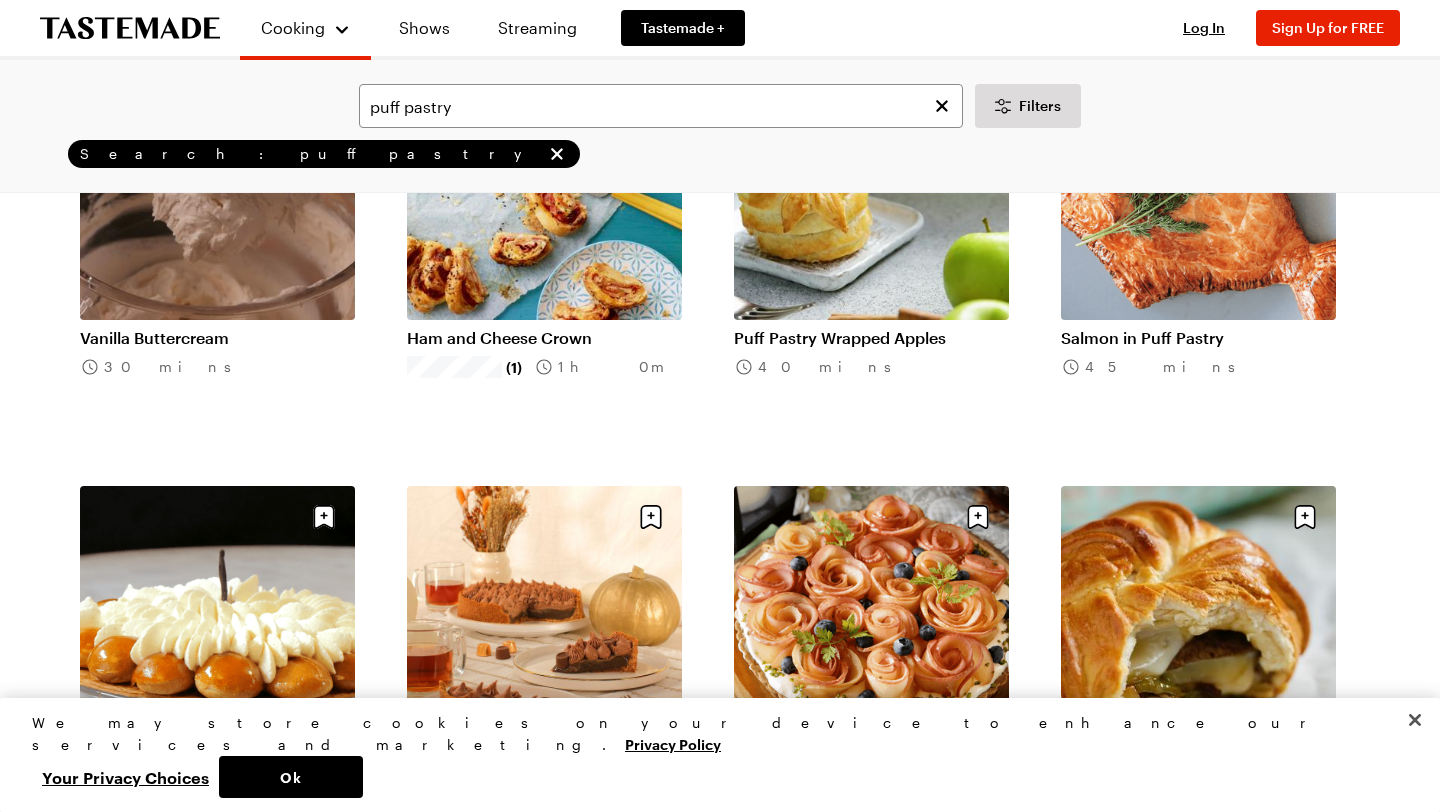 scroll, scrollTop: 1814, scrollLeft: 0, axis: vertical 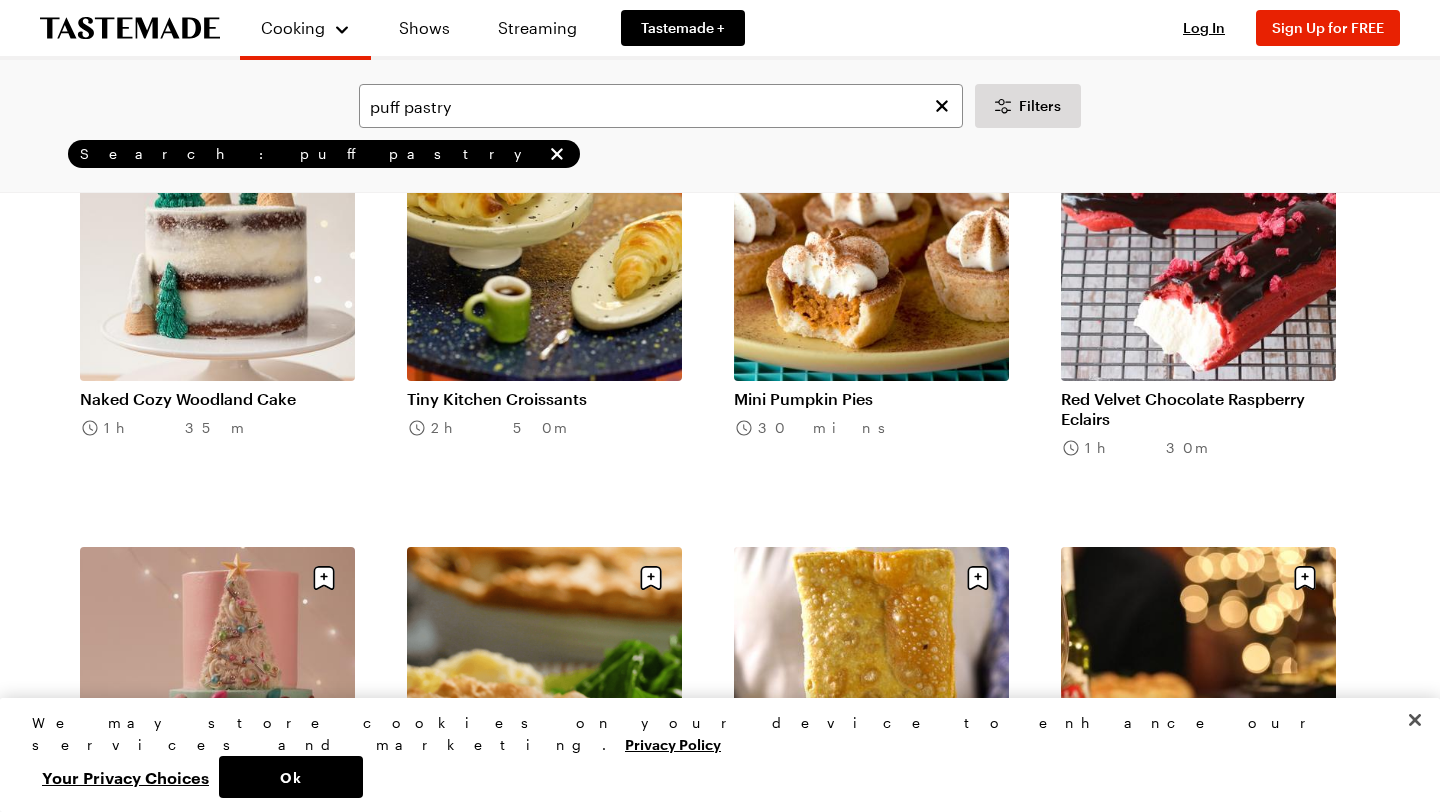 click 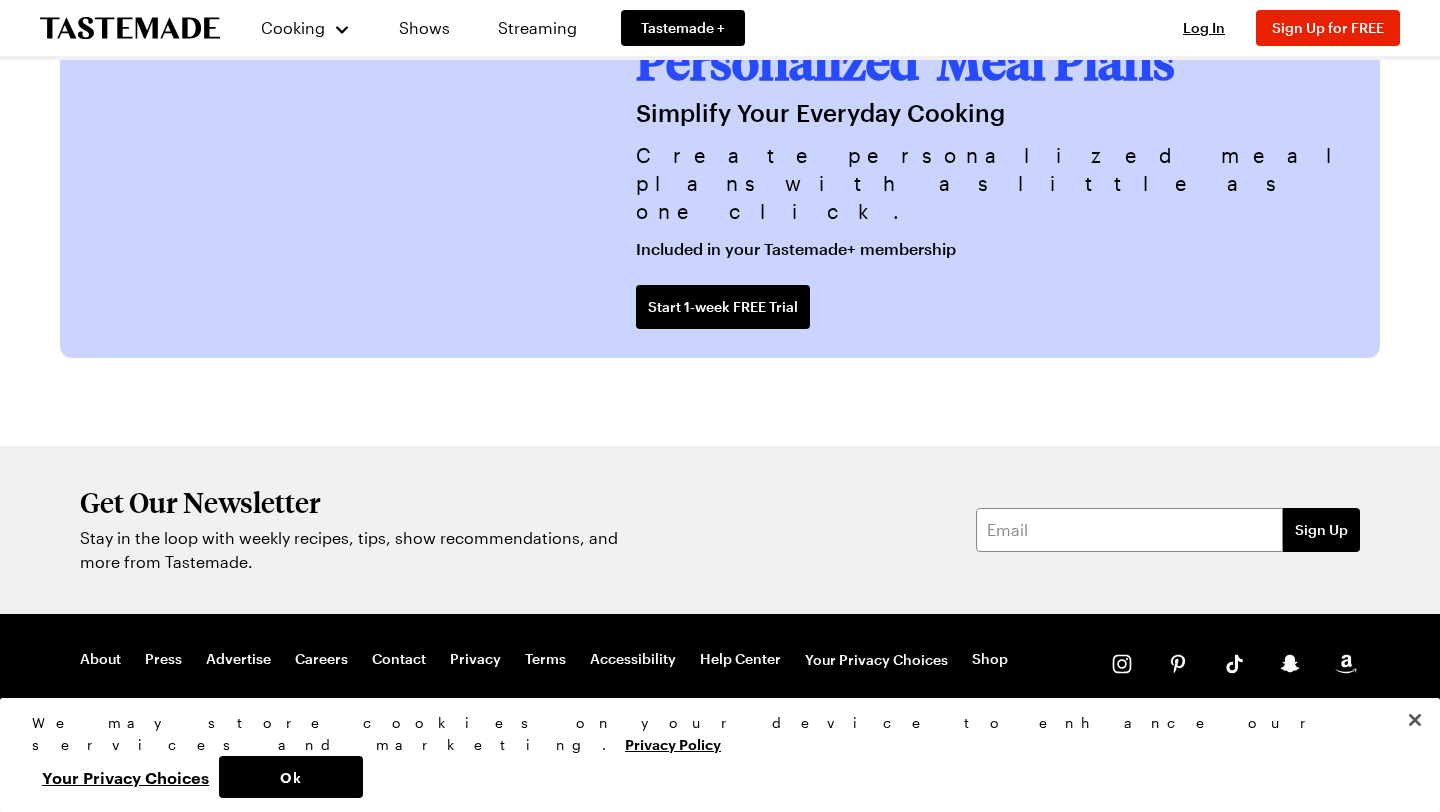 scroll, scrollTop: 0, scrollLeft: 0, axis: both 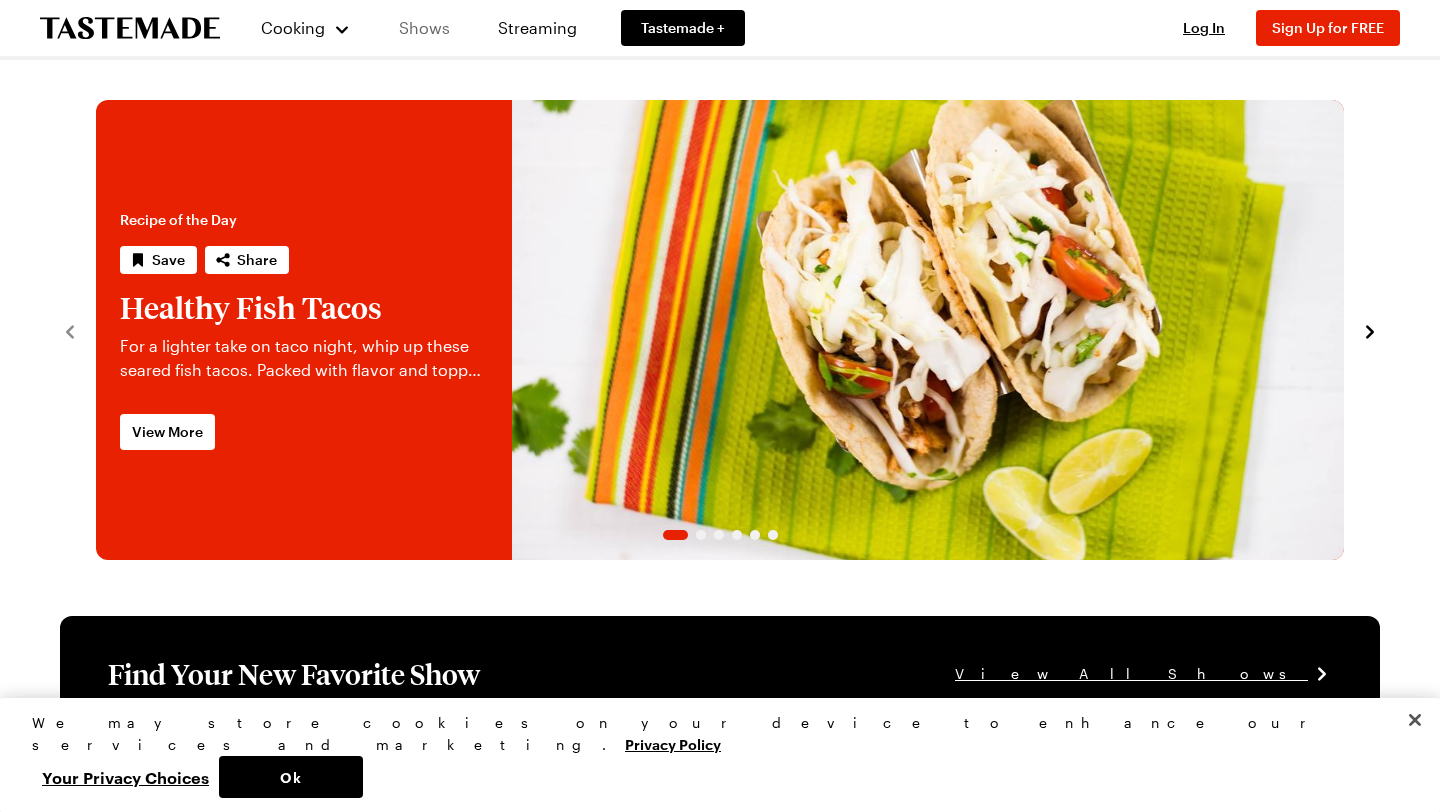 click on "Shows" at bounding box center [424, 28] 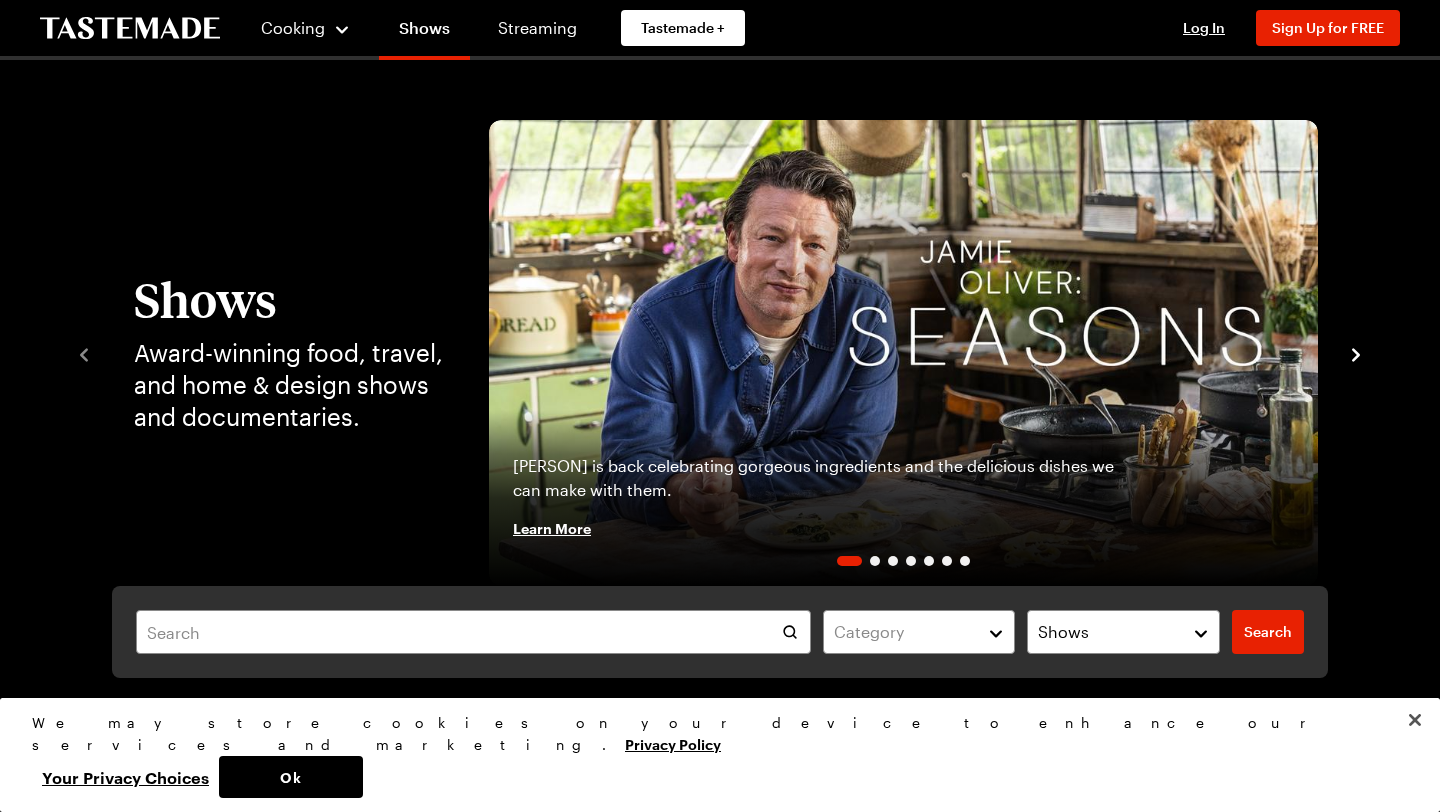 click 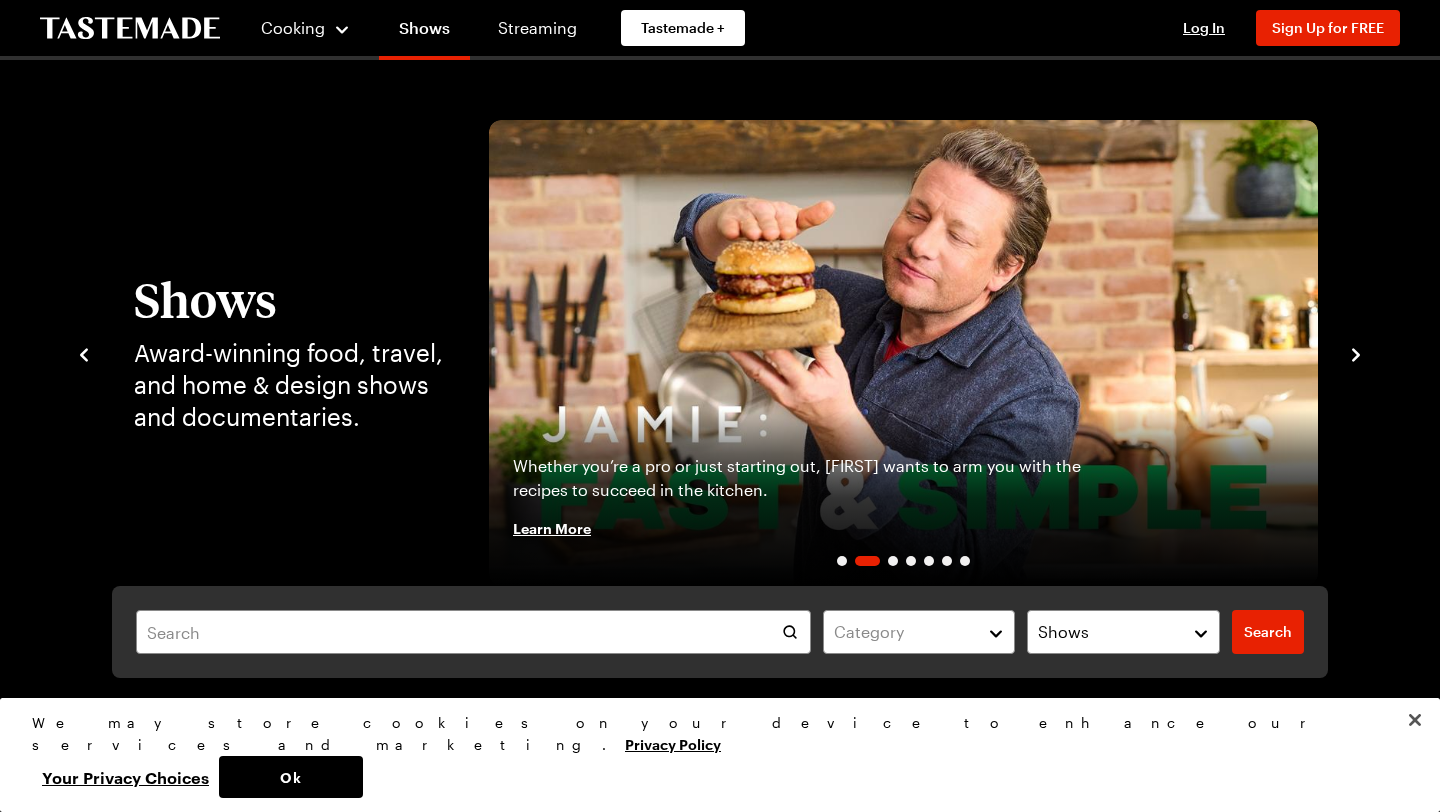 click 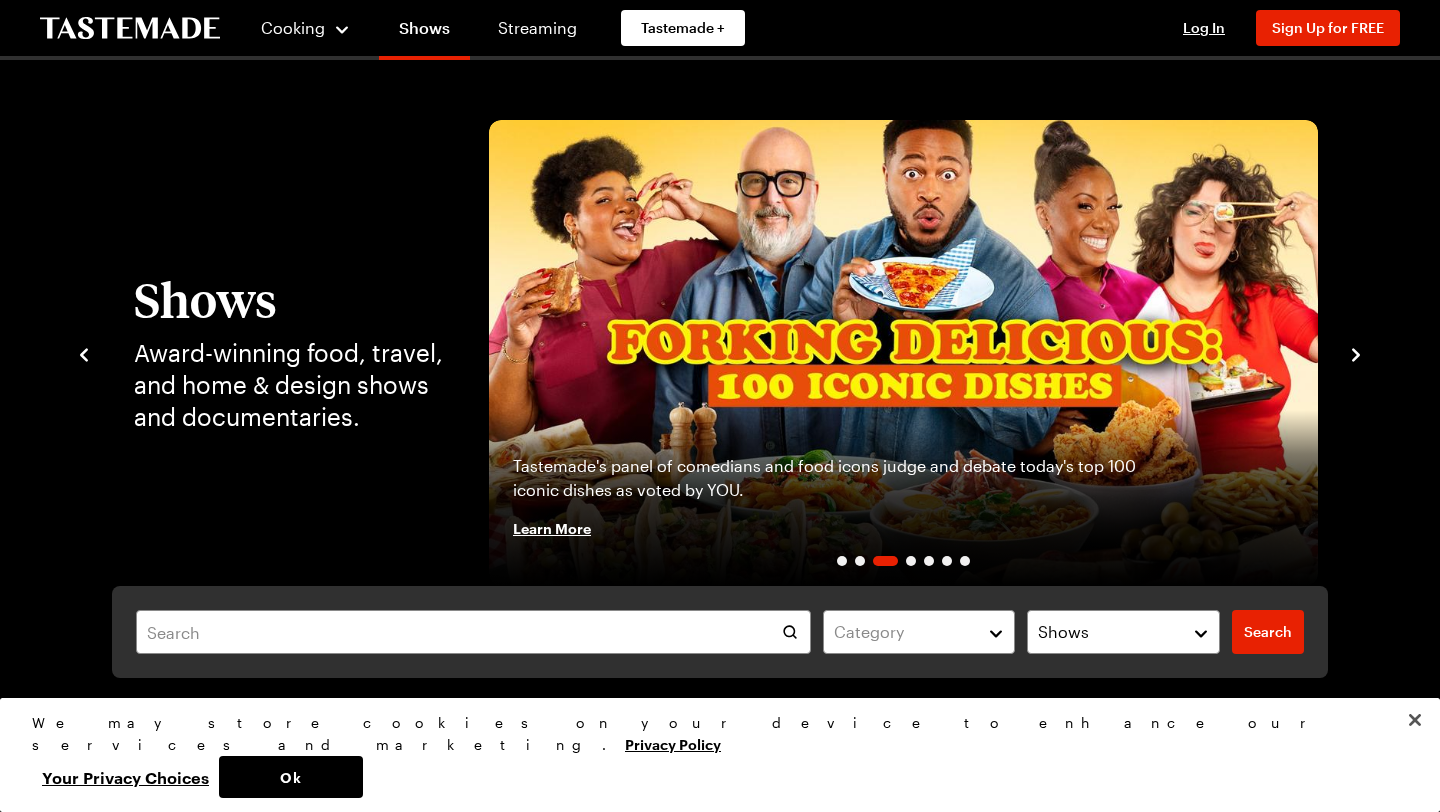 click 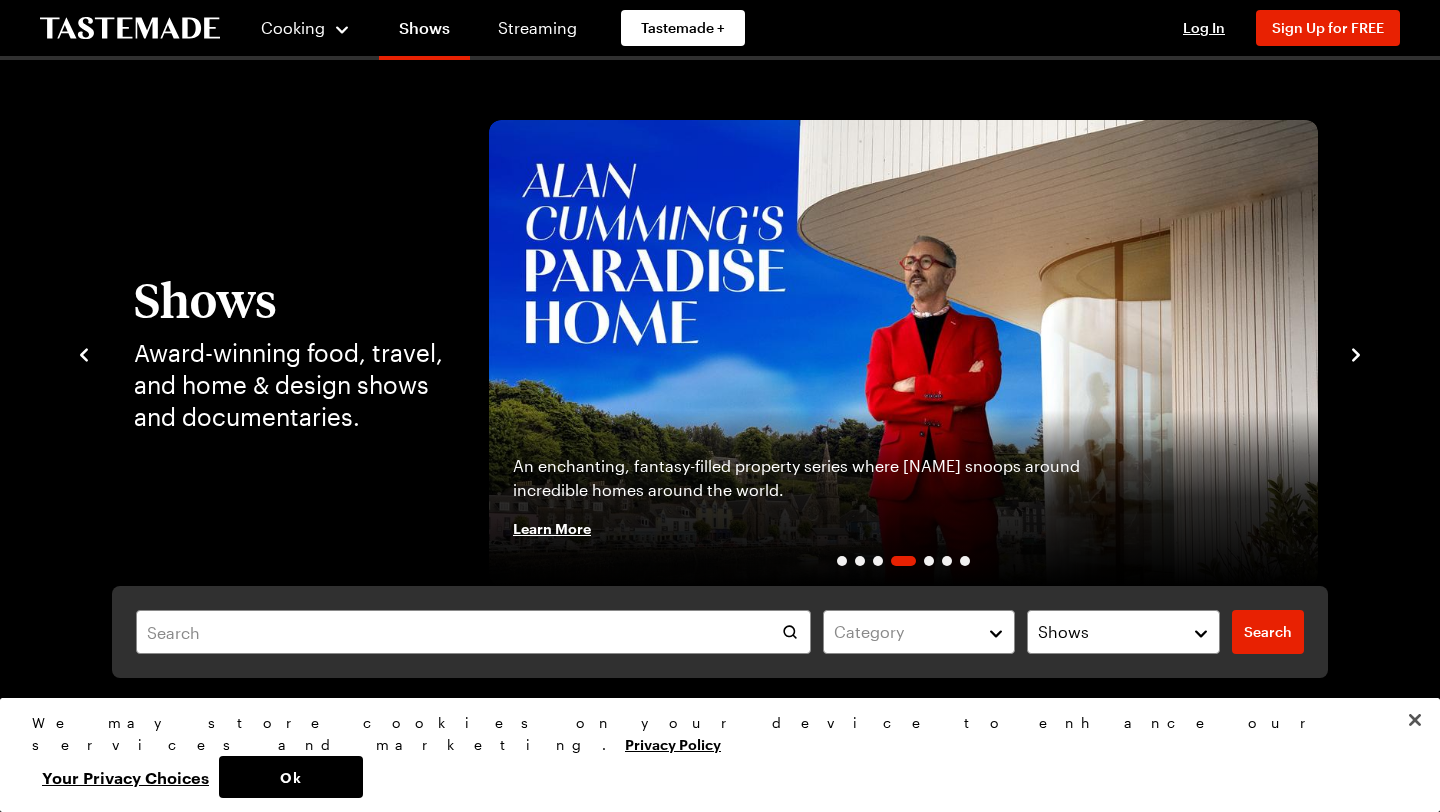 click 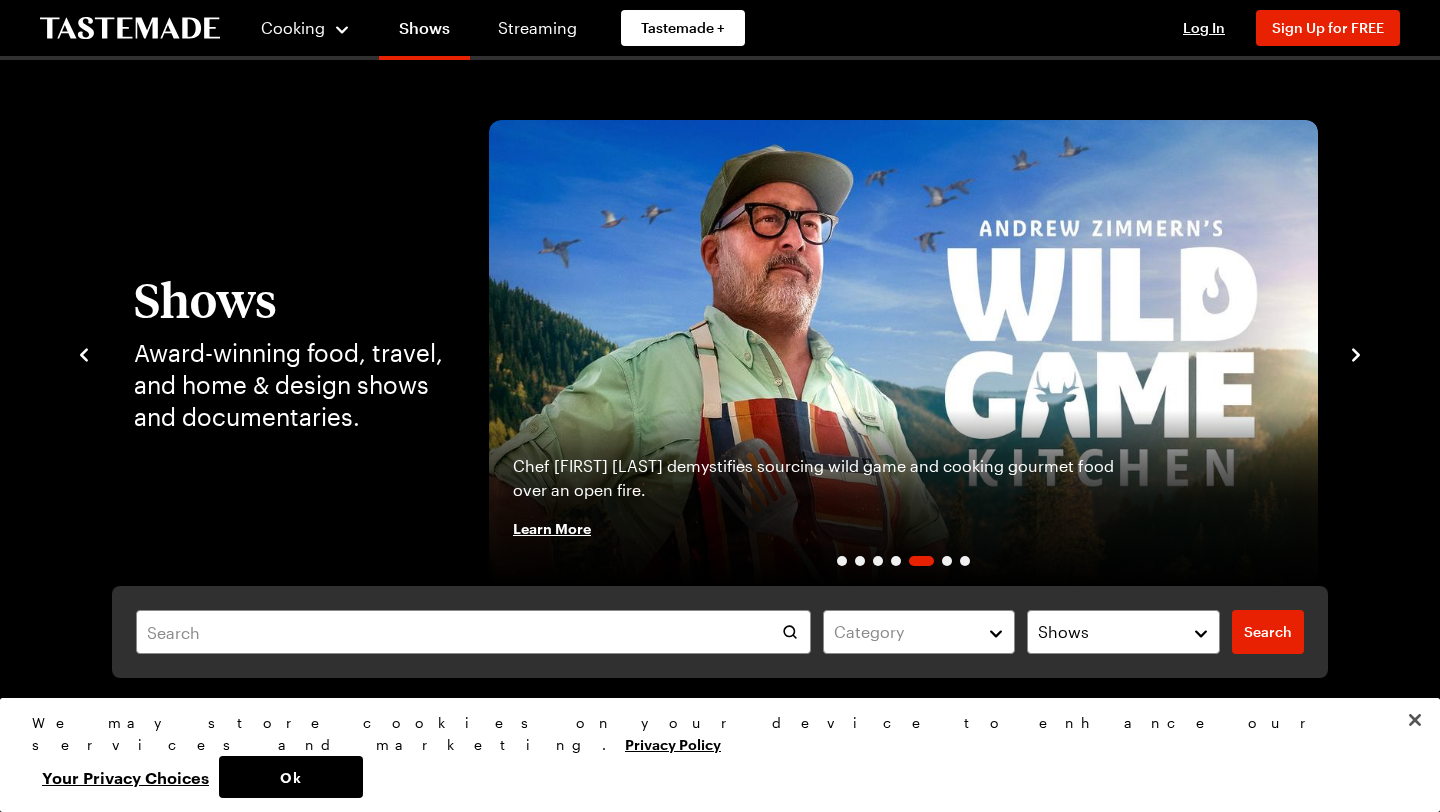 click 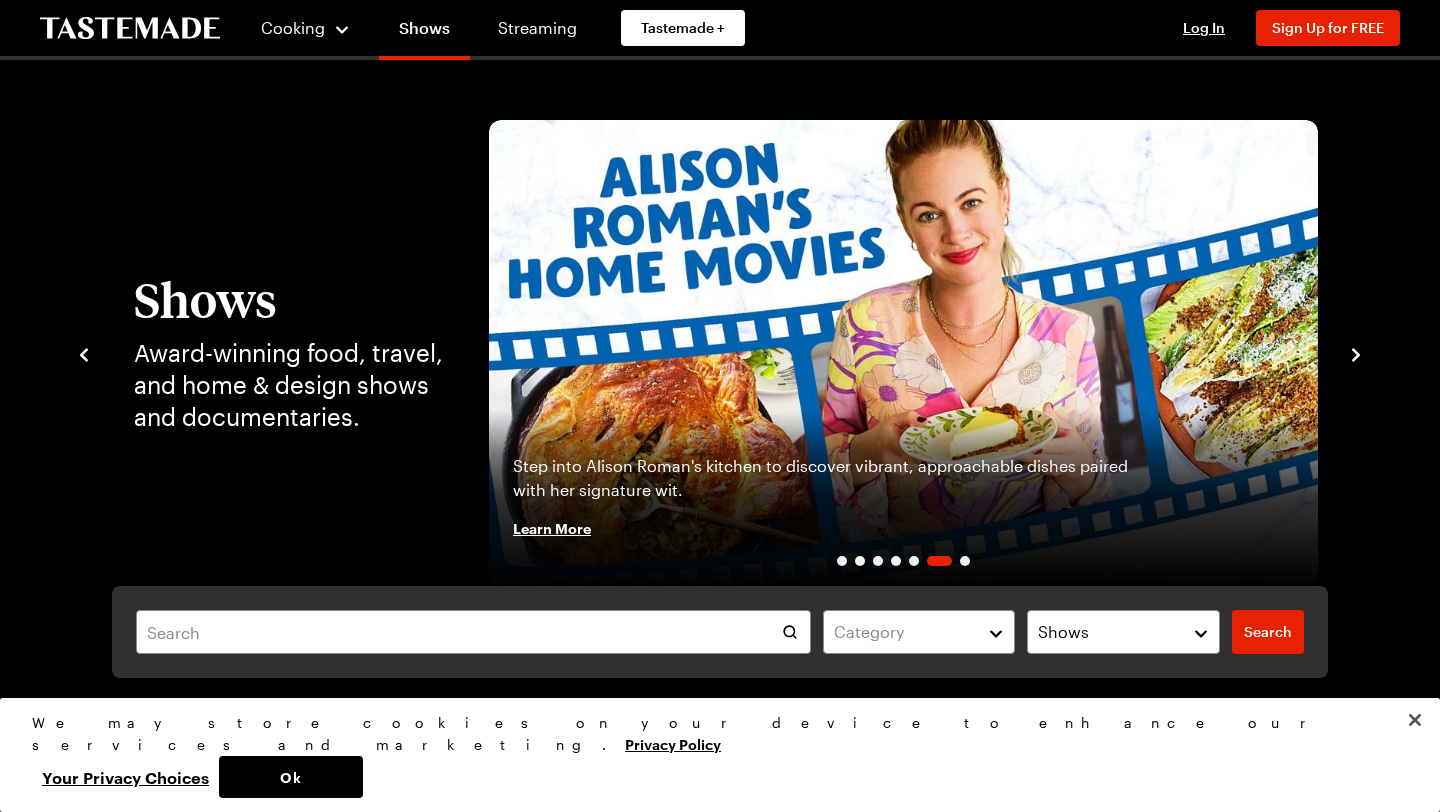 click 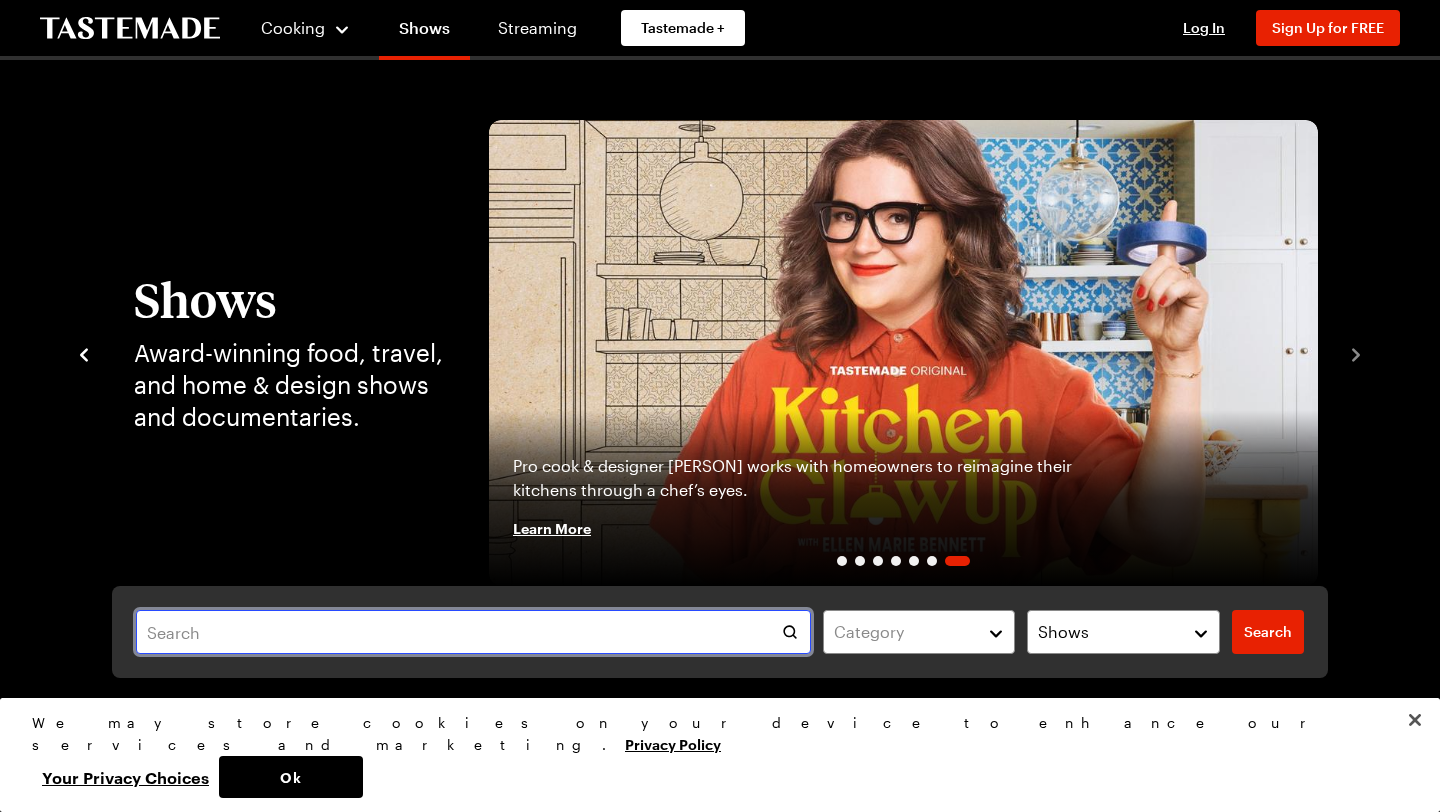 click at bounding box center [473, 632] 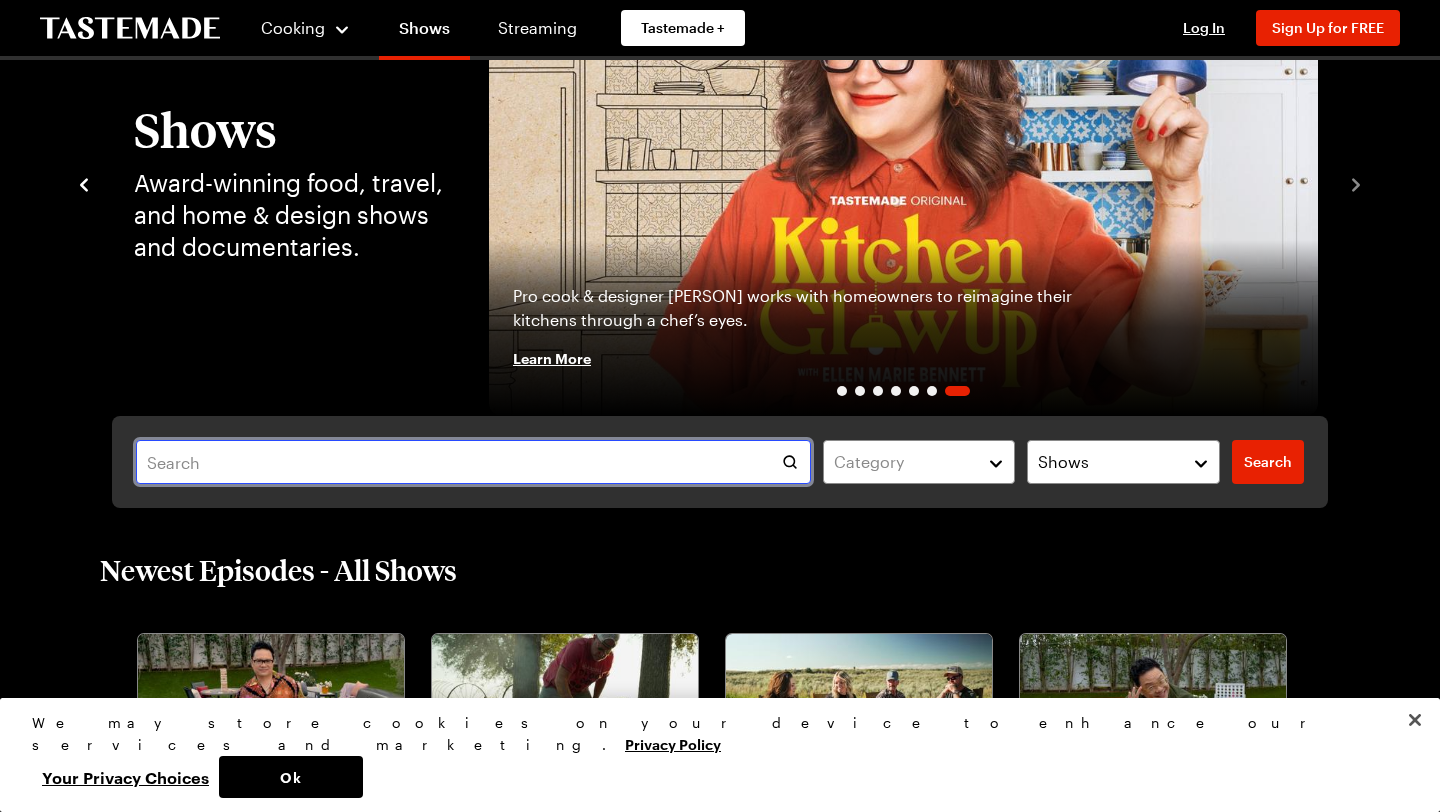 scroll, scrollTop: 150, scrollLeft: 0, axis: vertical 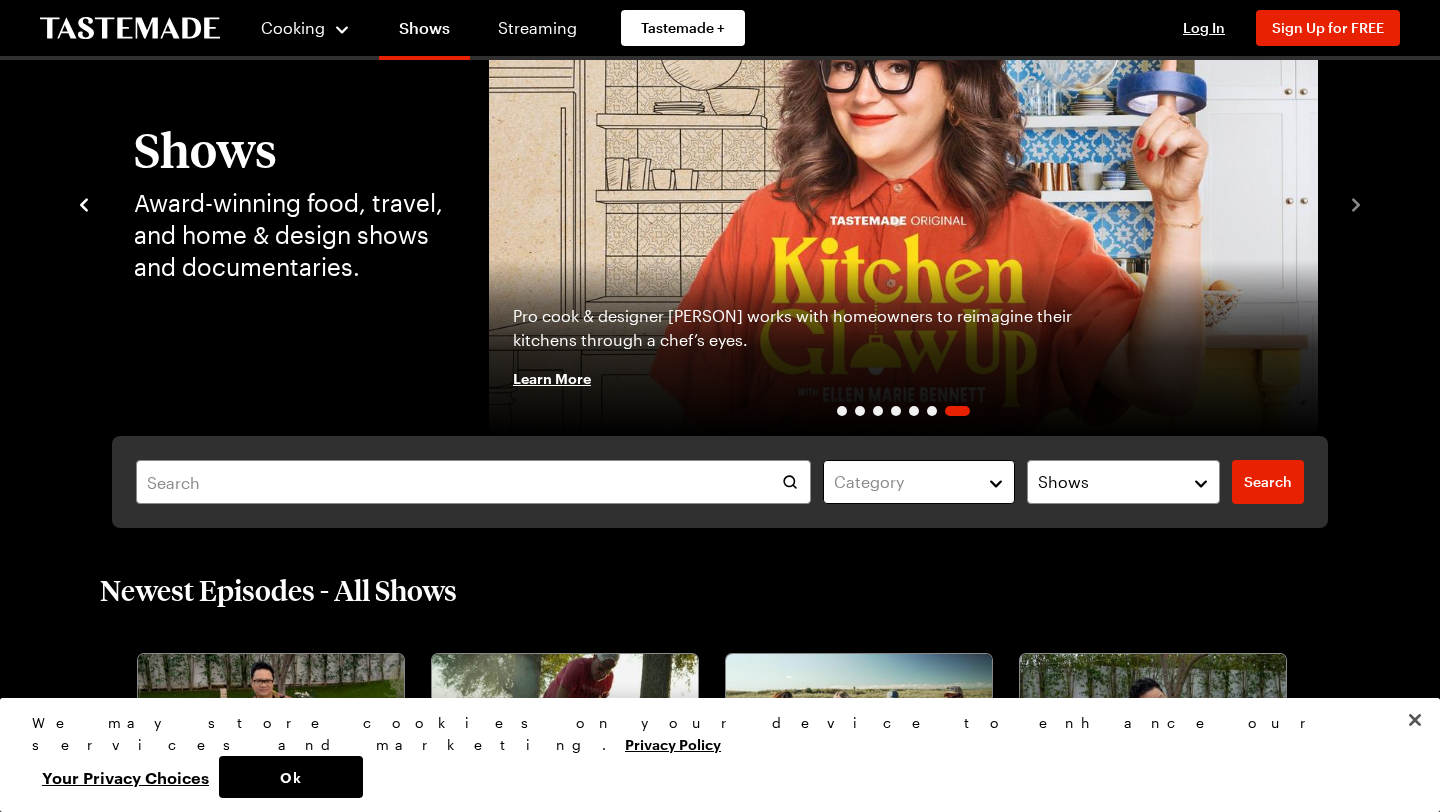click on "Category" at bounding box center (919, 482) 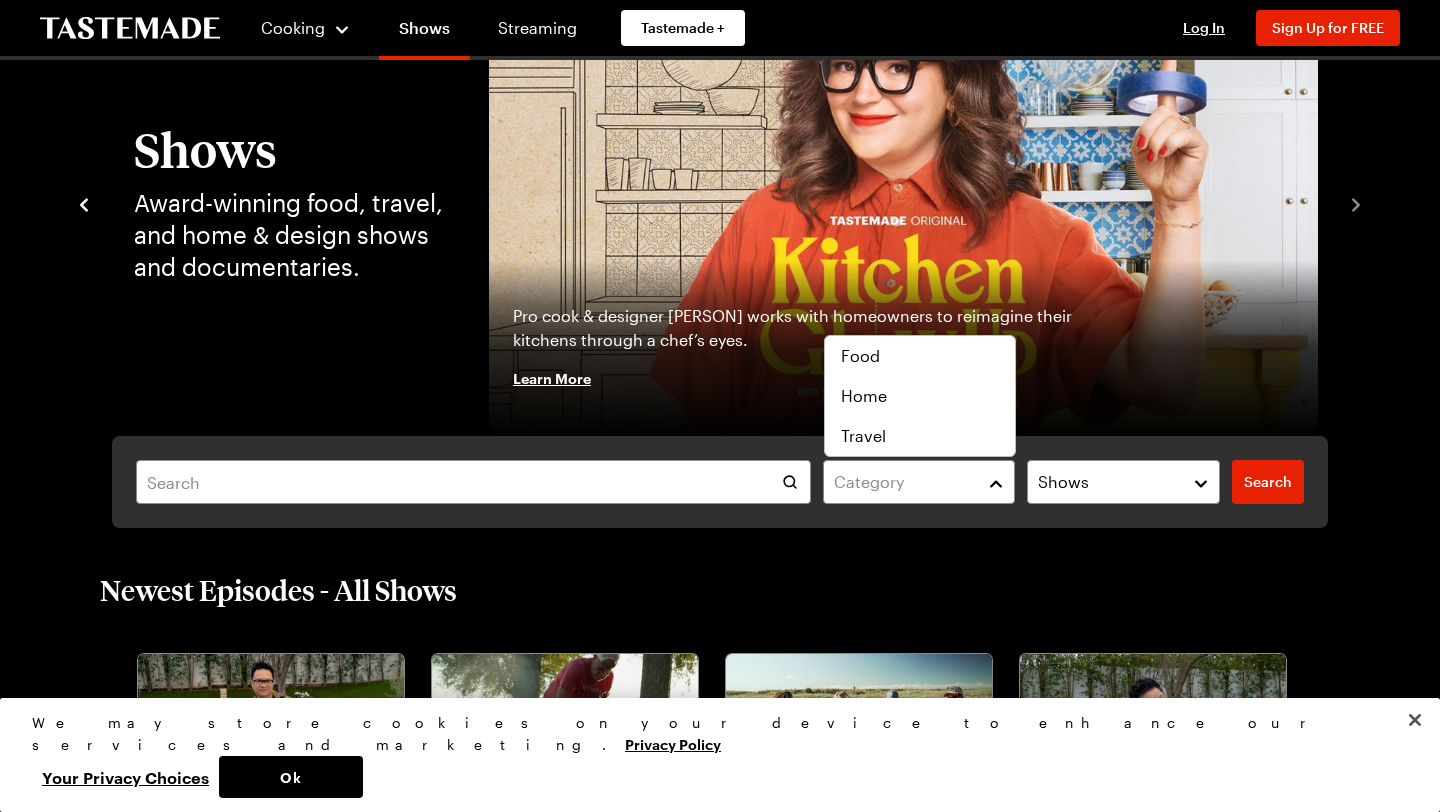 click on "Category Shows Search Search" at bounding box center (720, 482) 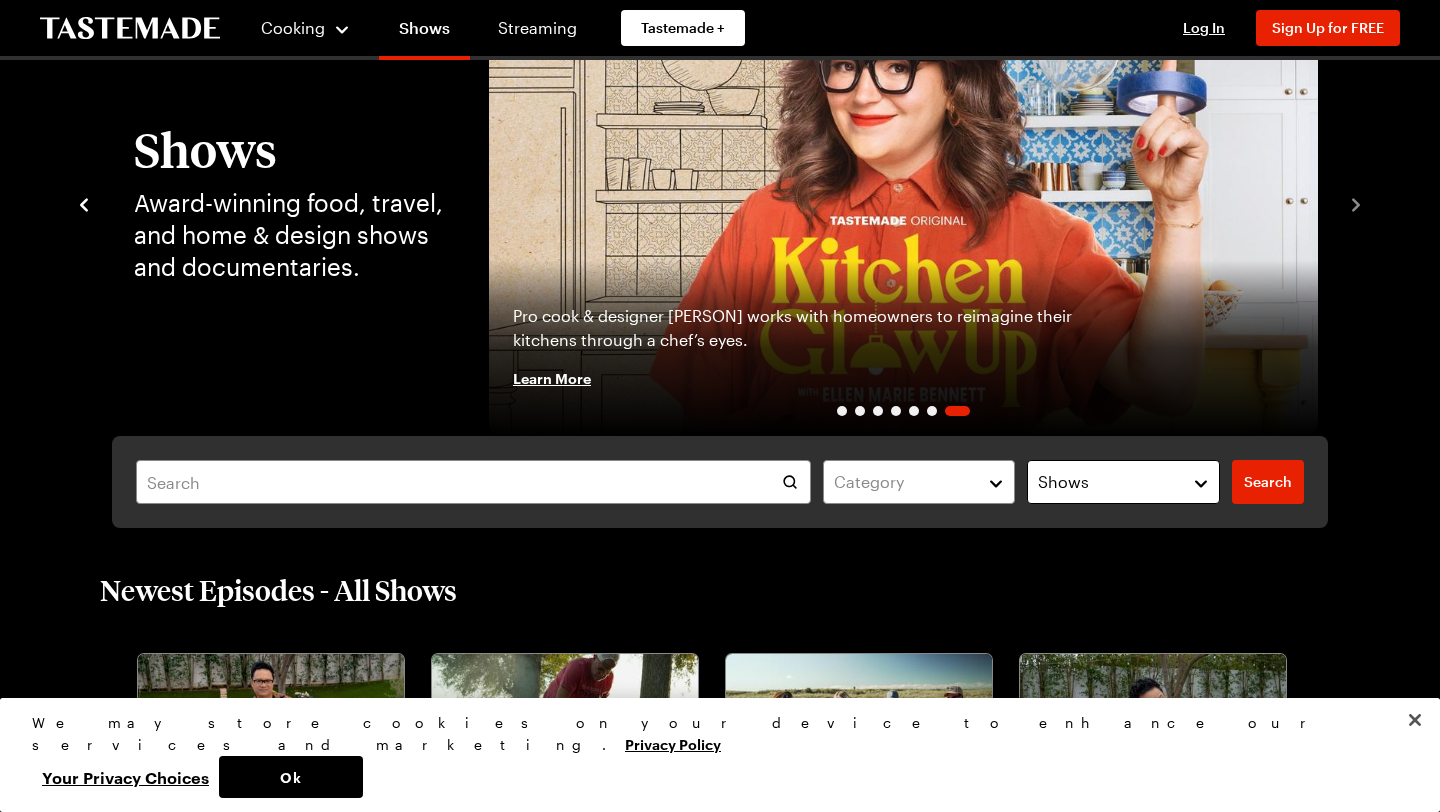 click on "Shows" at bounding box center [1123, 482] 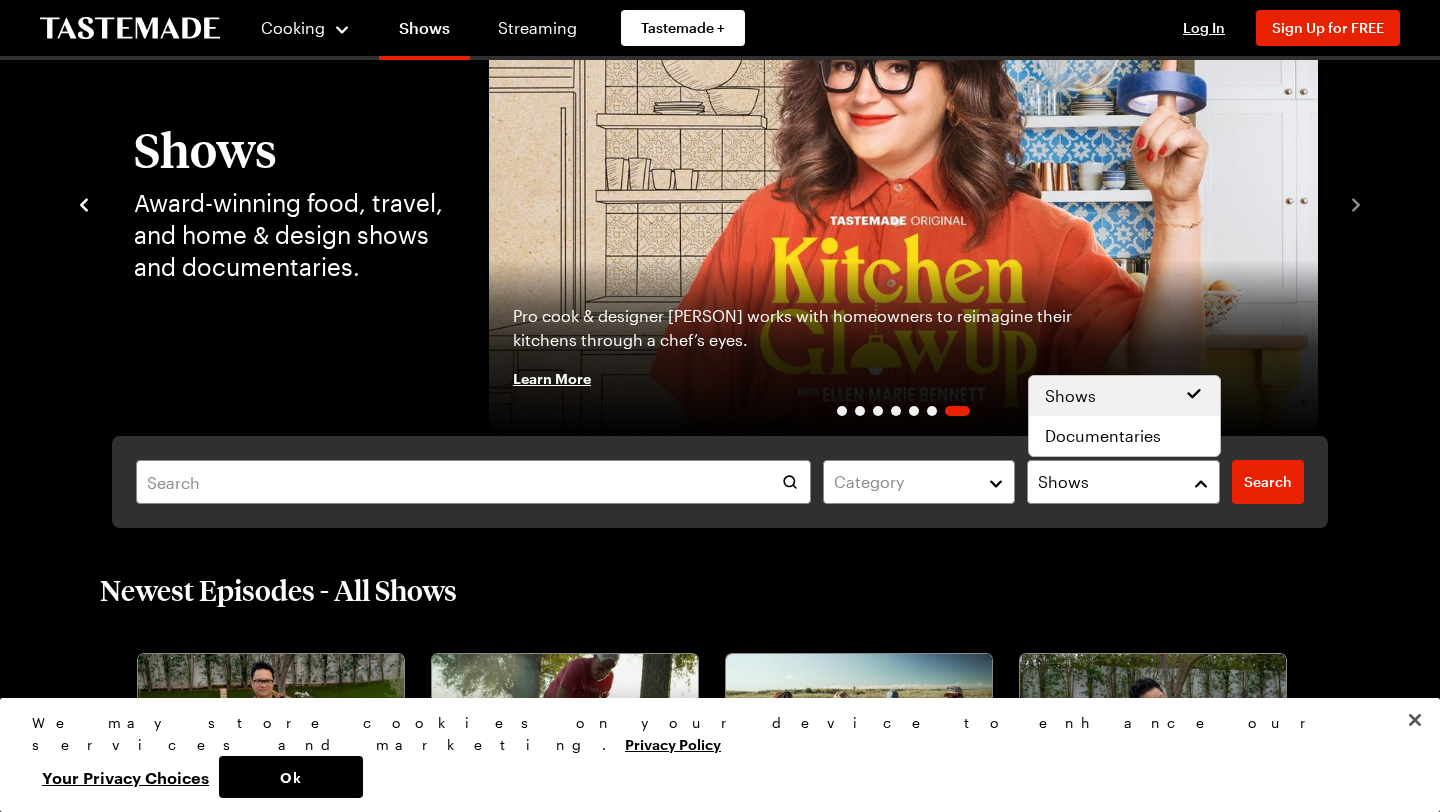 click on "Category Shows Search Search" at bounding box center (720, 482) 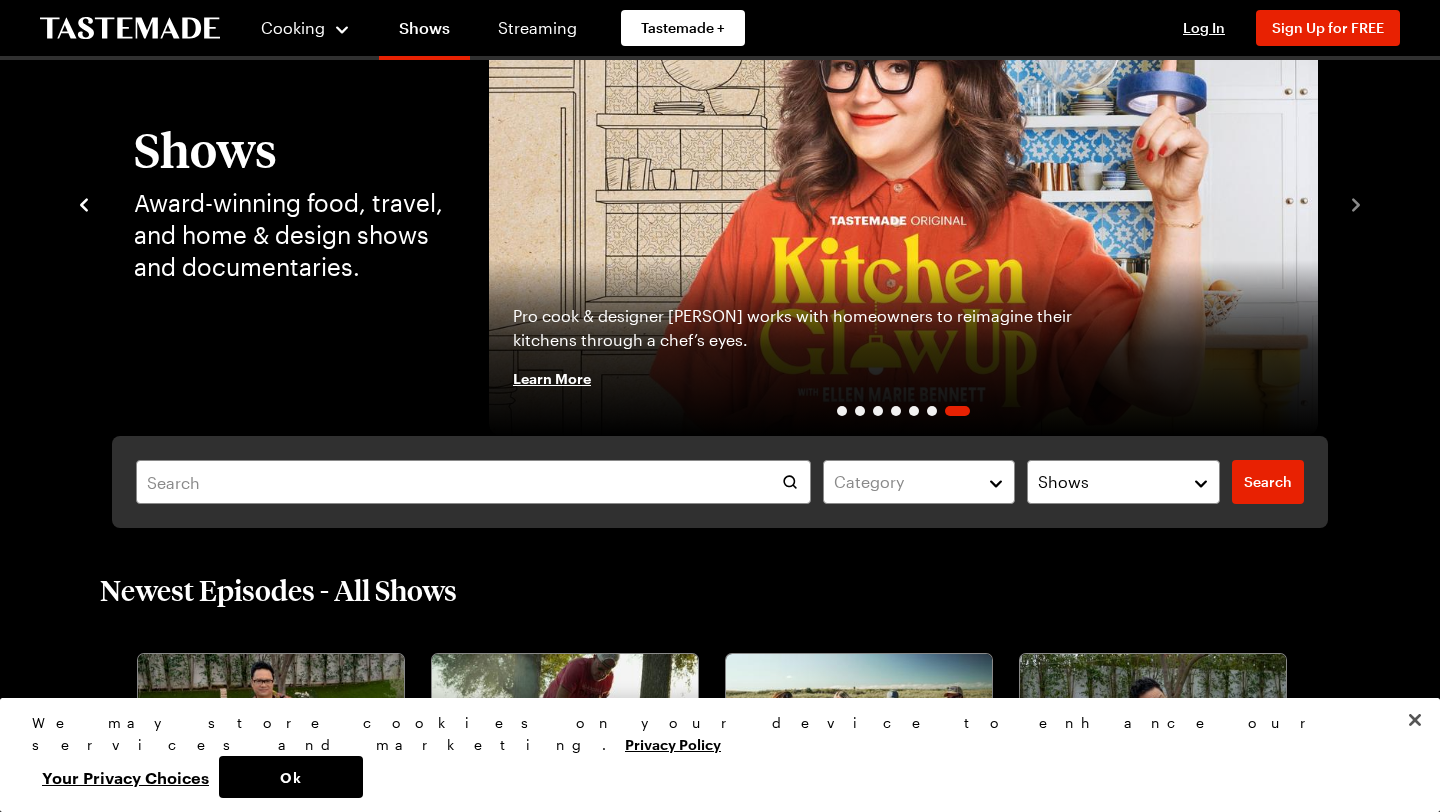 click on "Category" at bounding box center [919, 482] 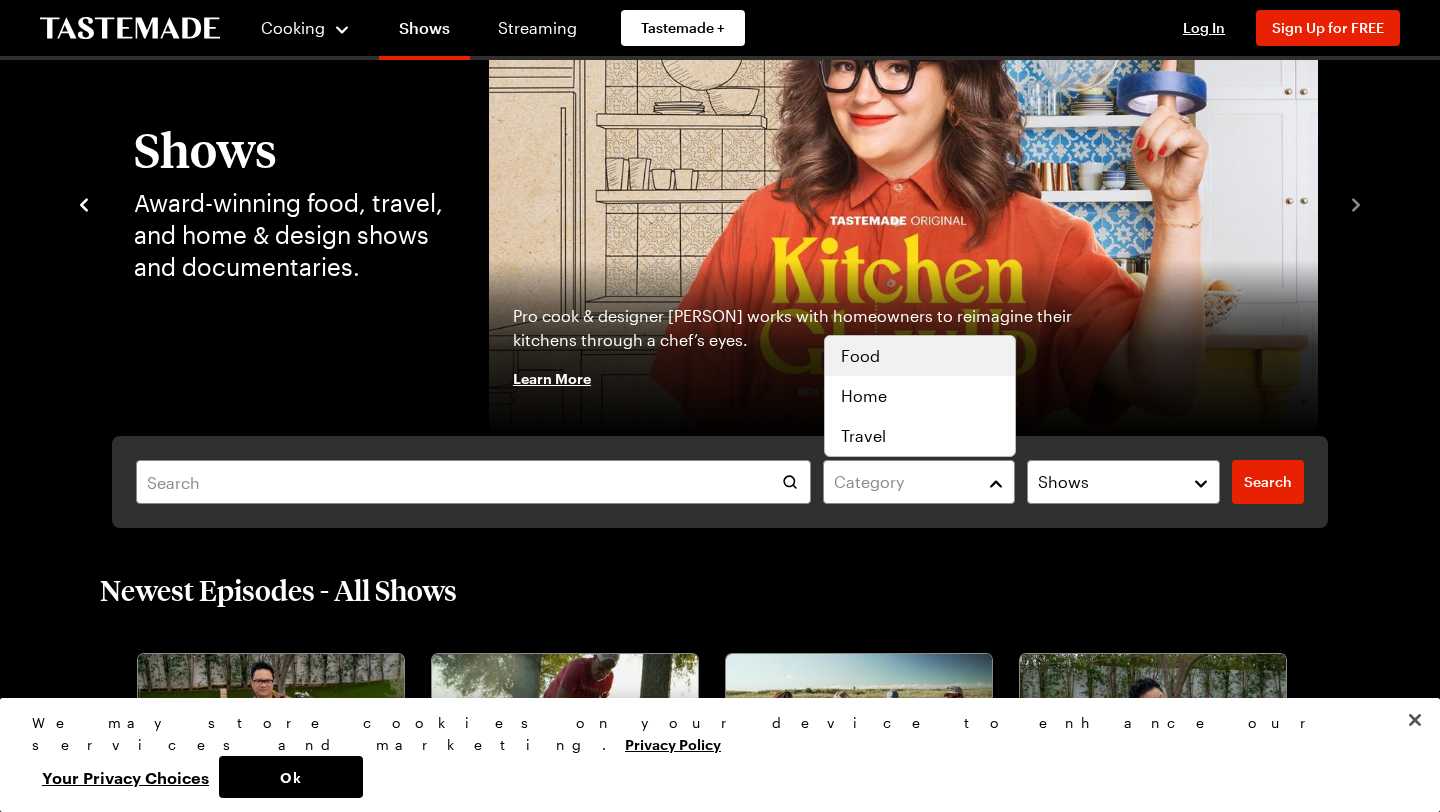 click on "Food" at bounding box center (920, 356) 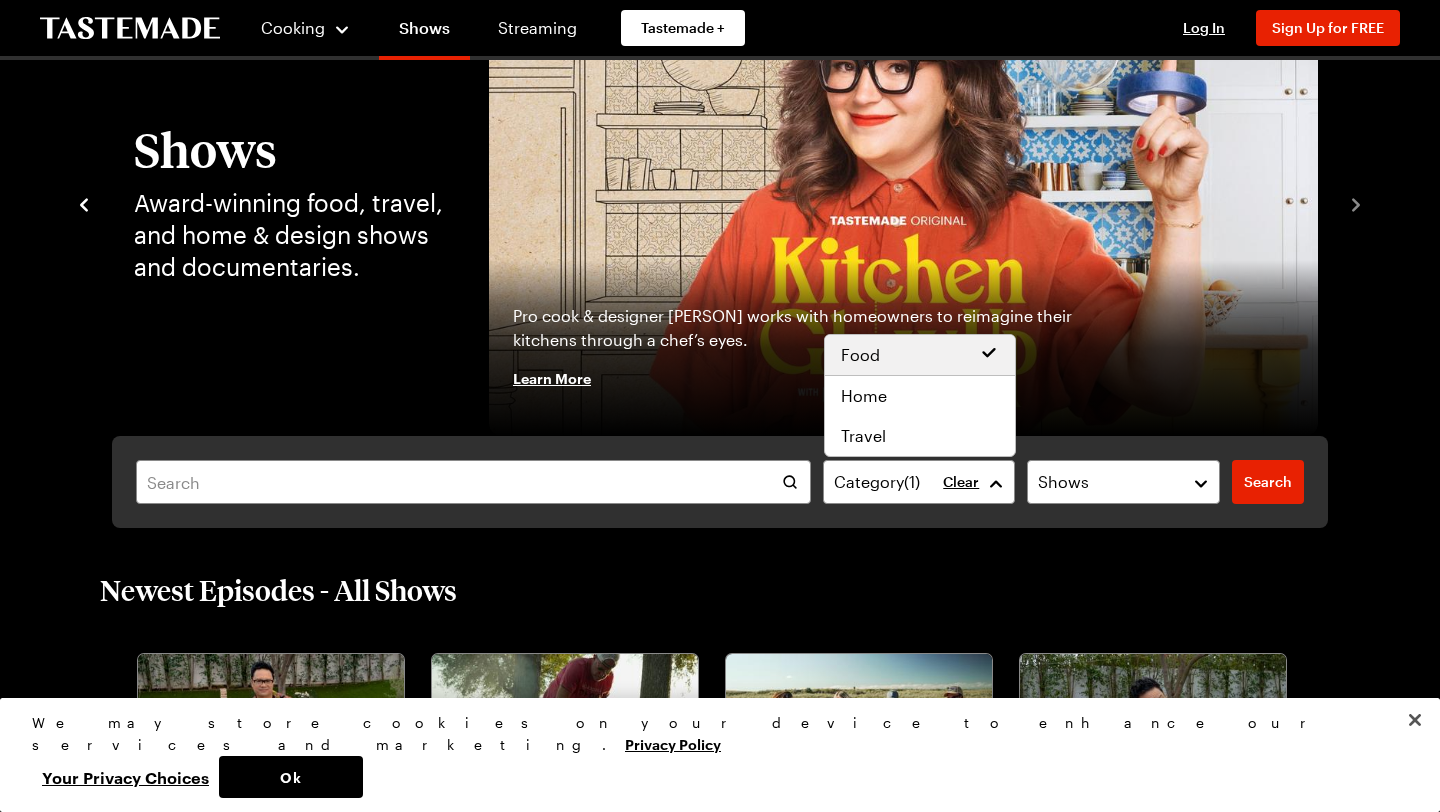 click on "Category  ( 1 ) Clear Shows Search Search" at bounding box center [720, 482] 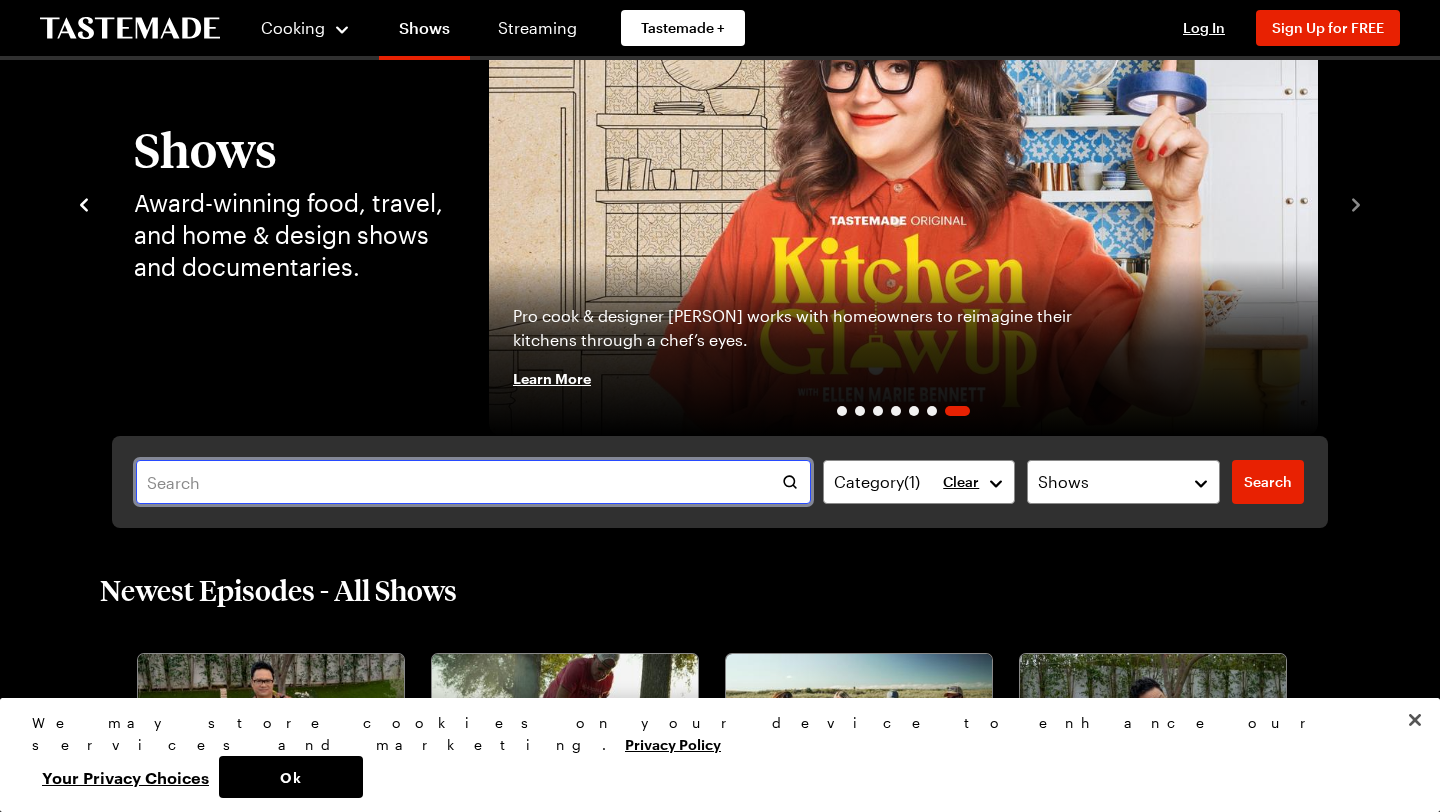 click at bounding box center [473, 482] 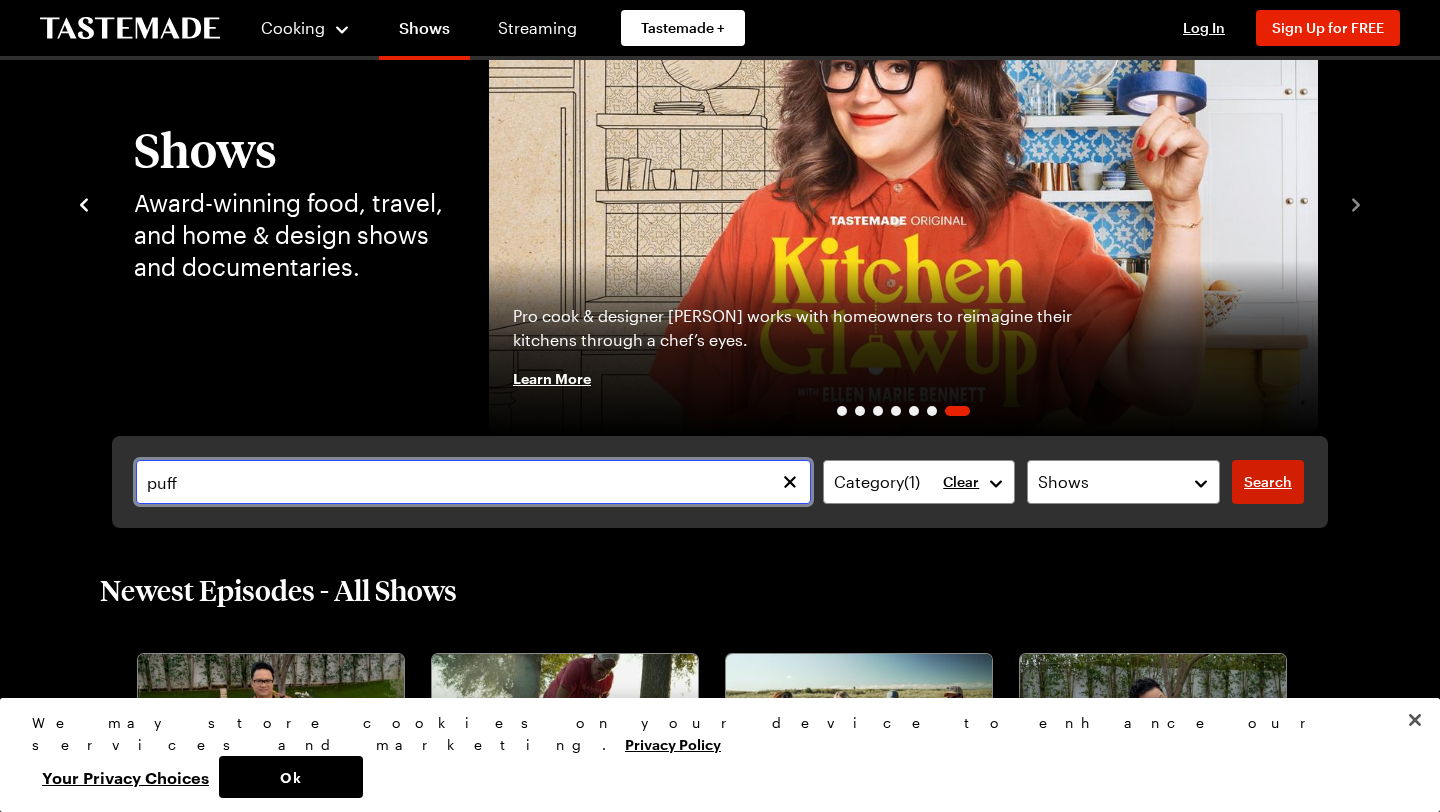 type on "puff" 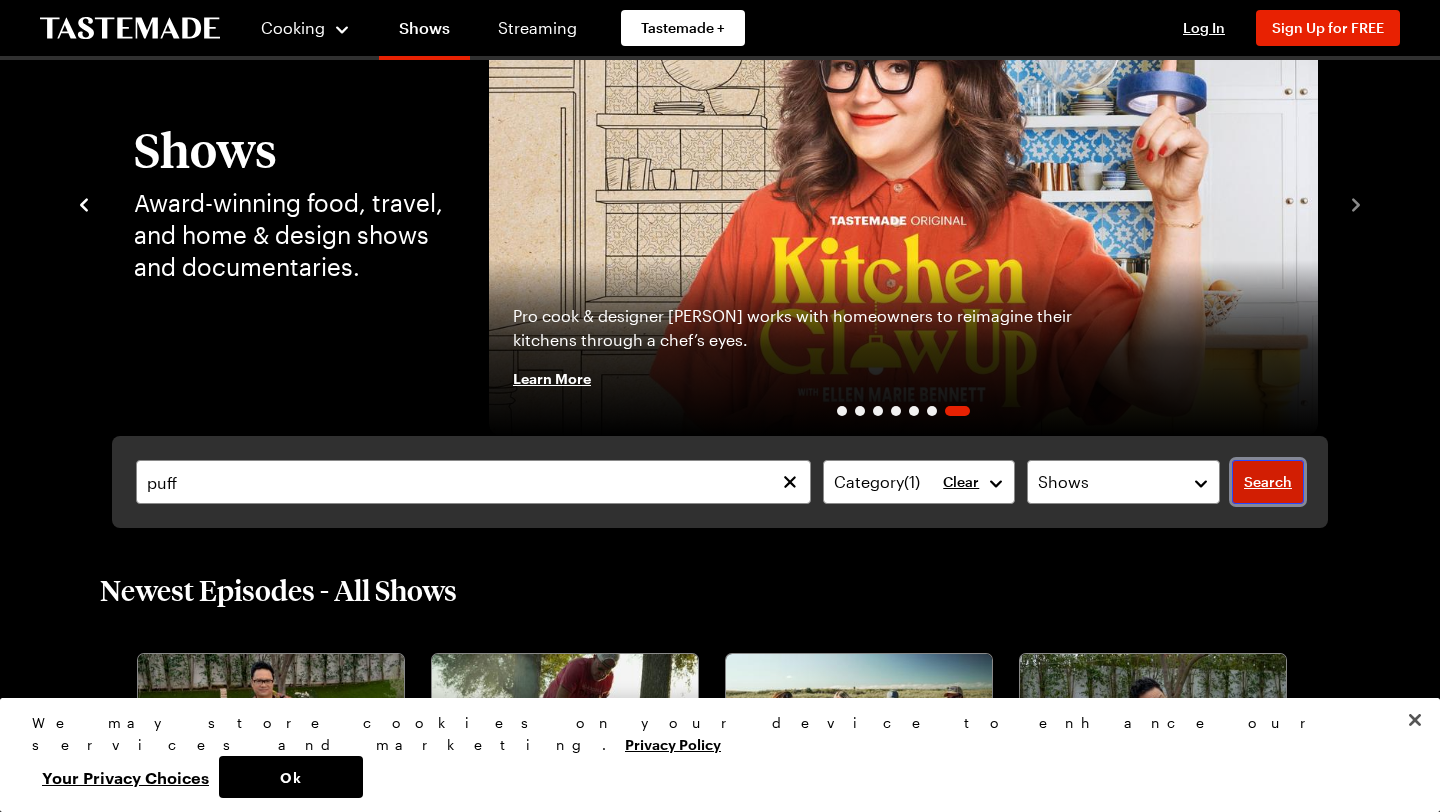 click on "Search" at bounding box center [1268, 482] 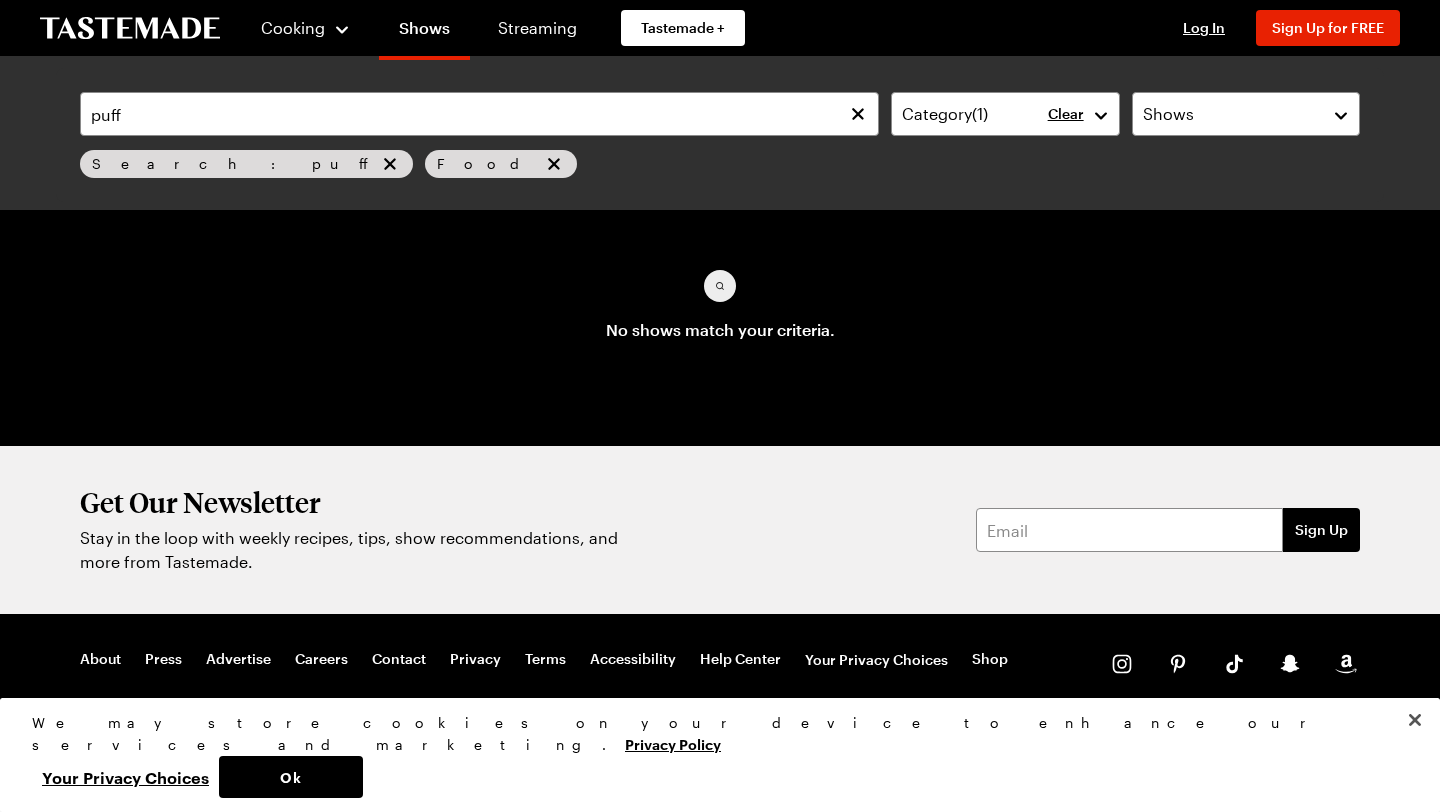 scroll, scrollTop: 0, scrollLeft: 0, axis: both 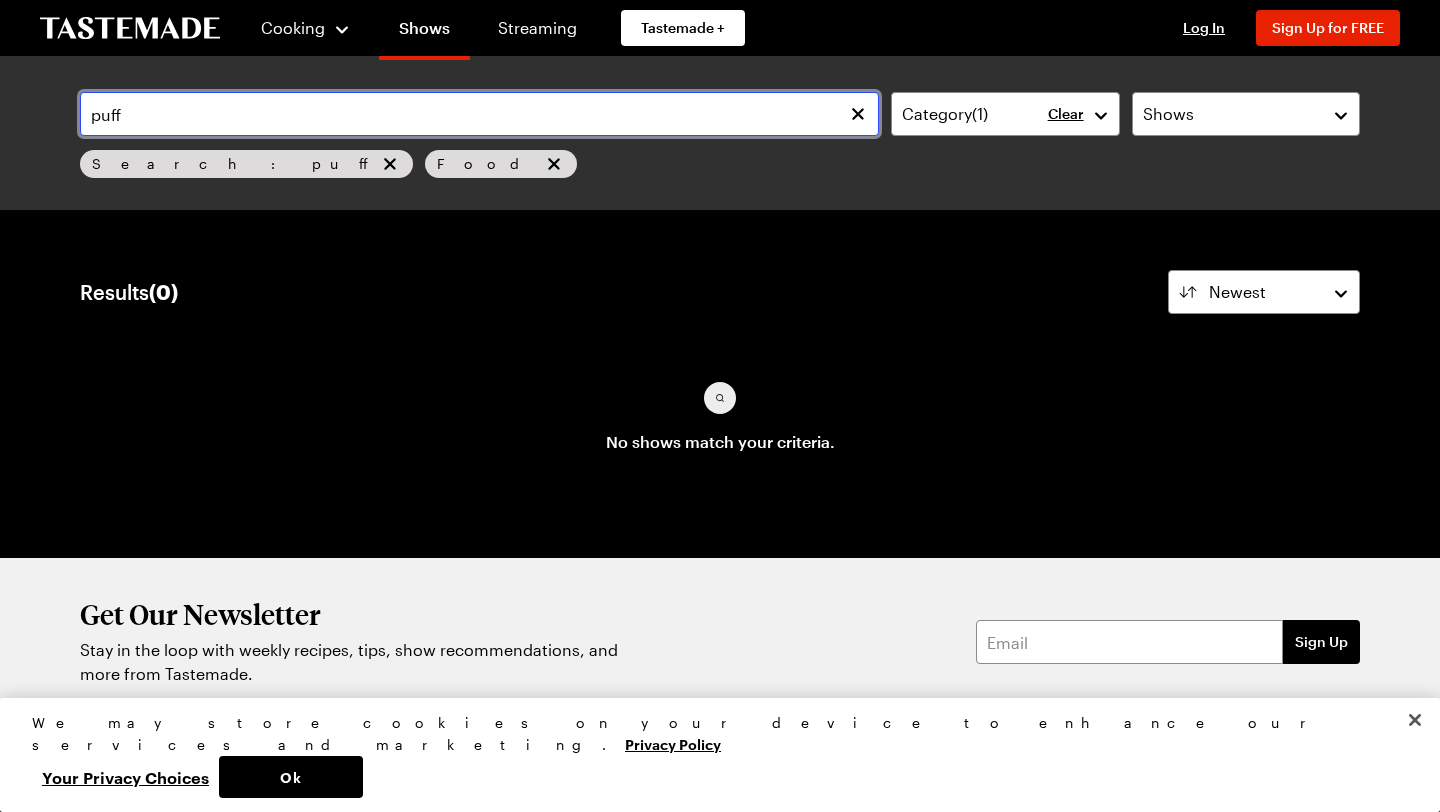 click on "puff" at bounding box center [479, 114] 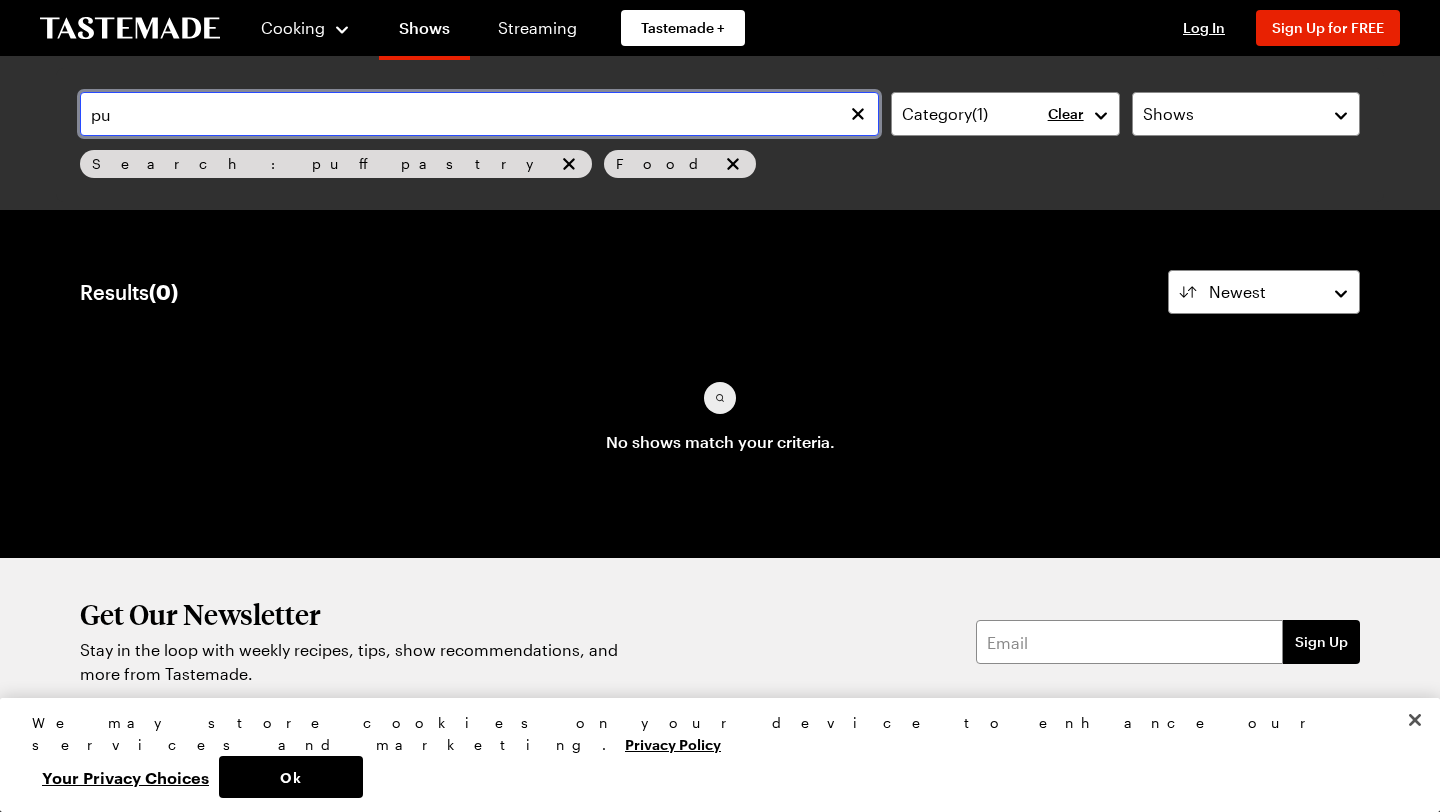 type on "p" 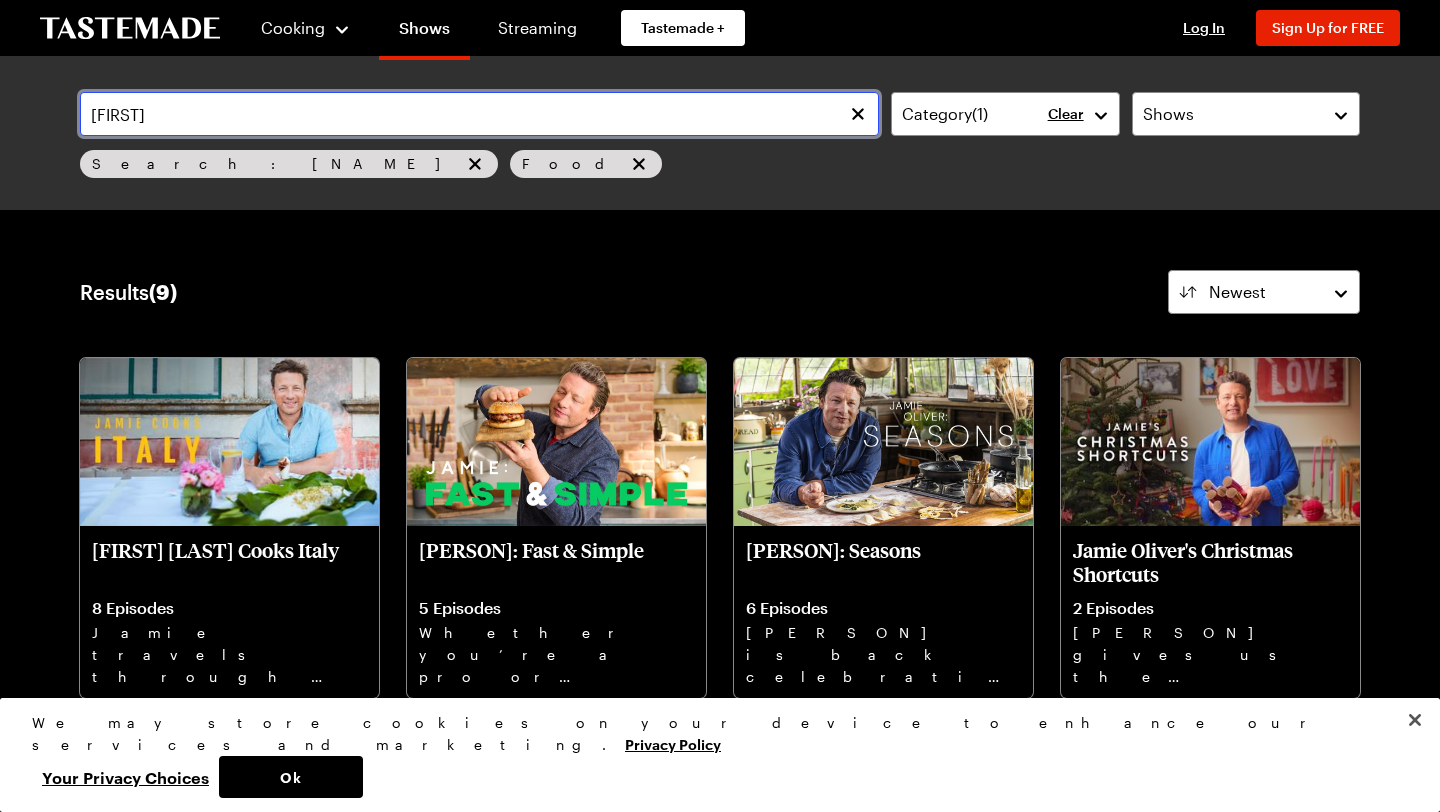 click on "[FIRST]" at bounding box center [479, 114] 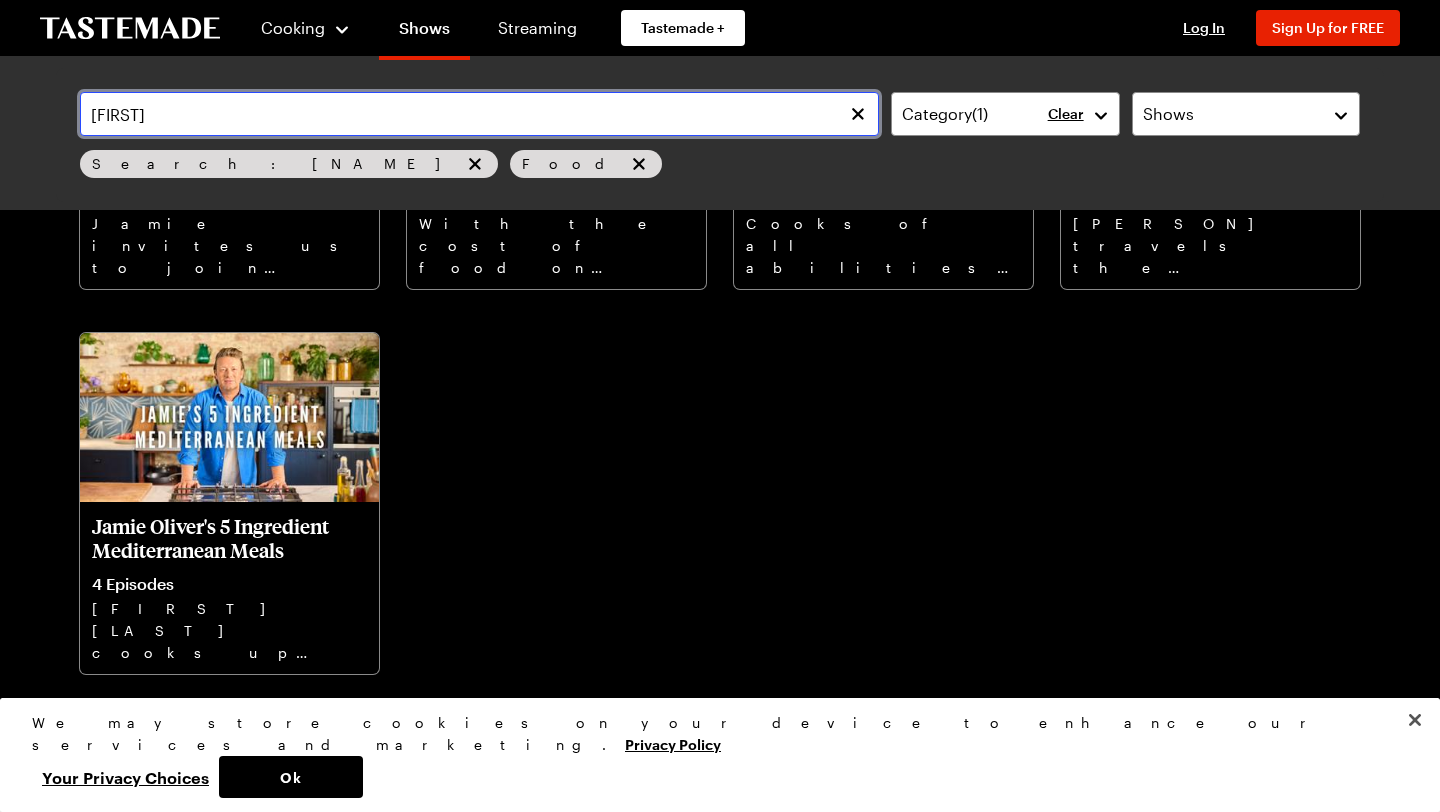 scroll, scrollTop: 796, scrollLeft: 0, axis: vertical 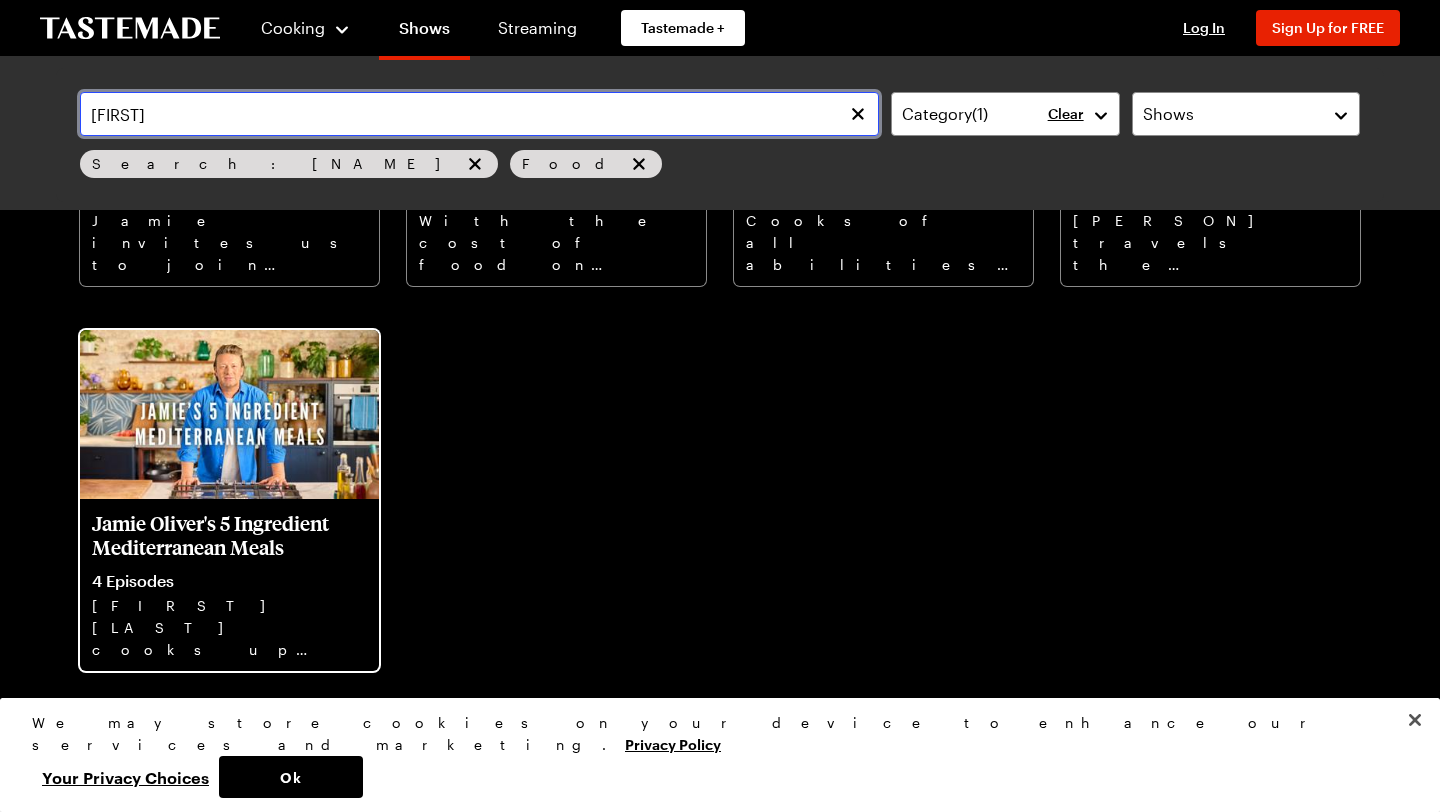 type on "[FIRST]" 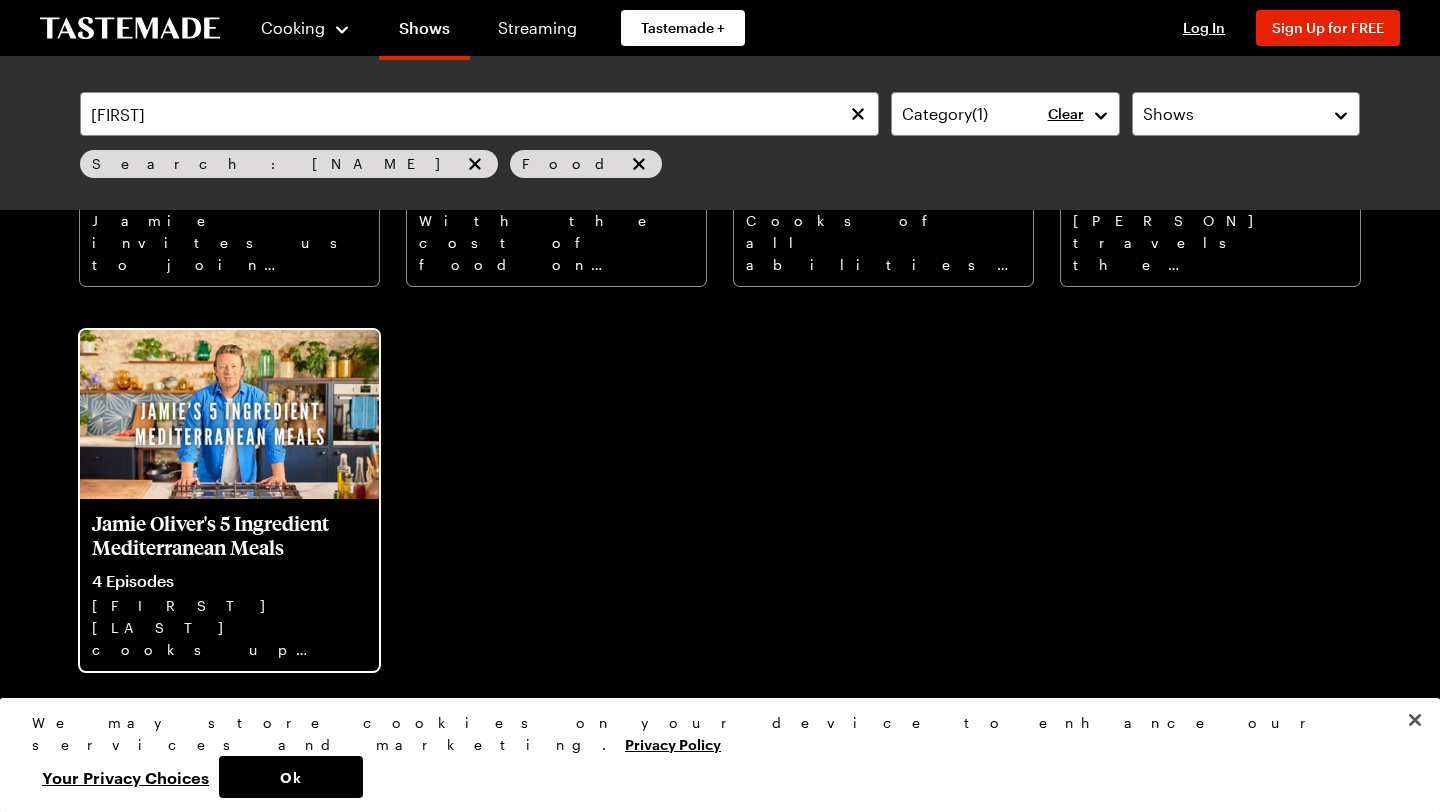 click at bounding box center [229, 414] 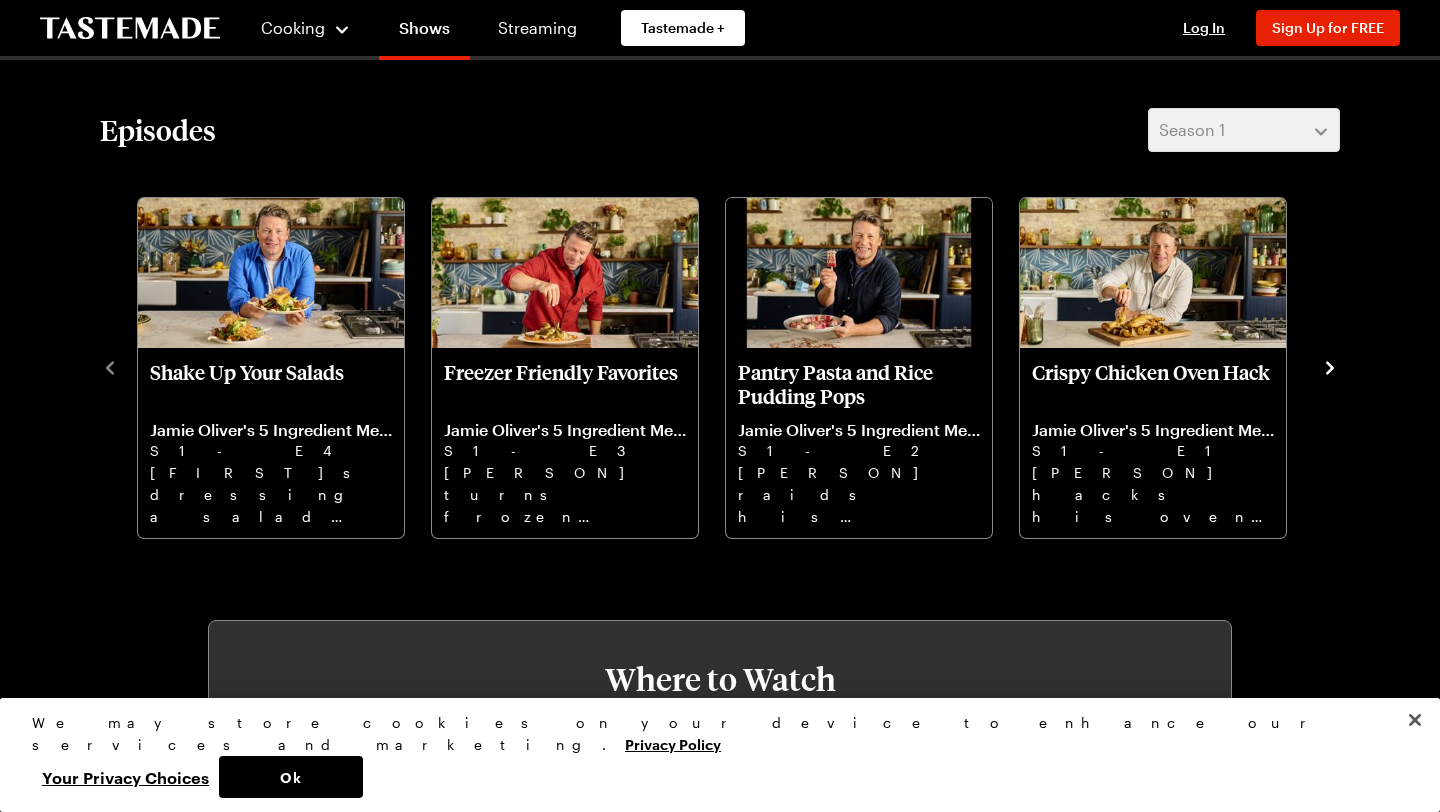 scroll, scrollTop: 543, scrollLeft: 0, axis: vertical 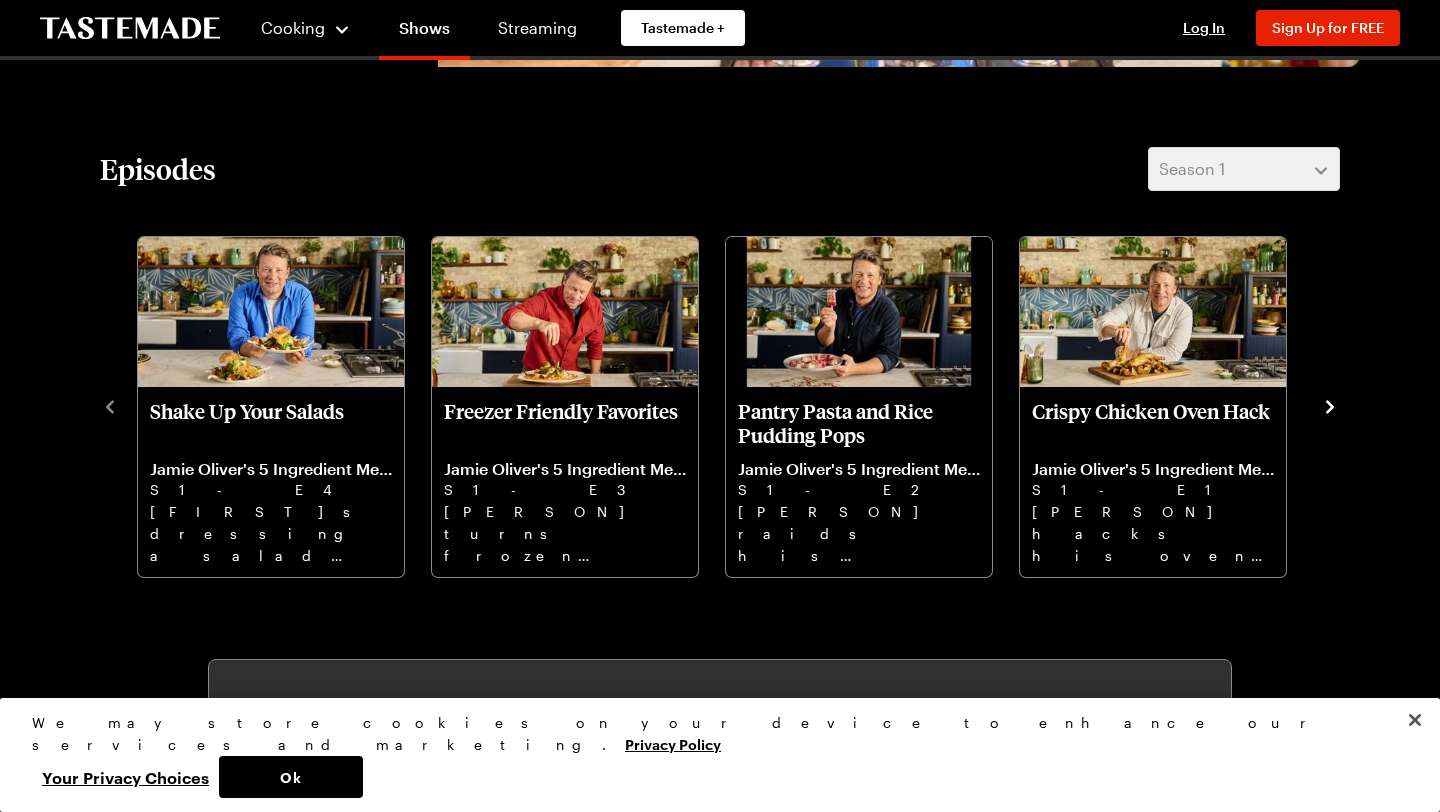 click 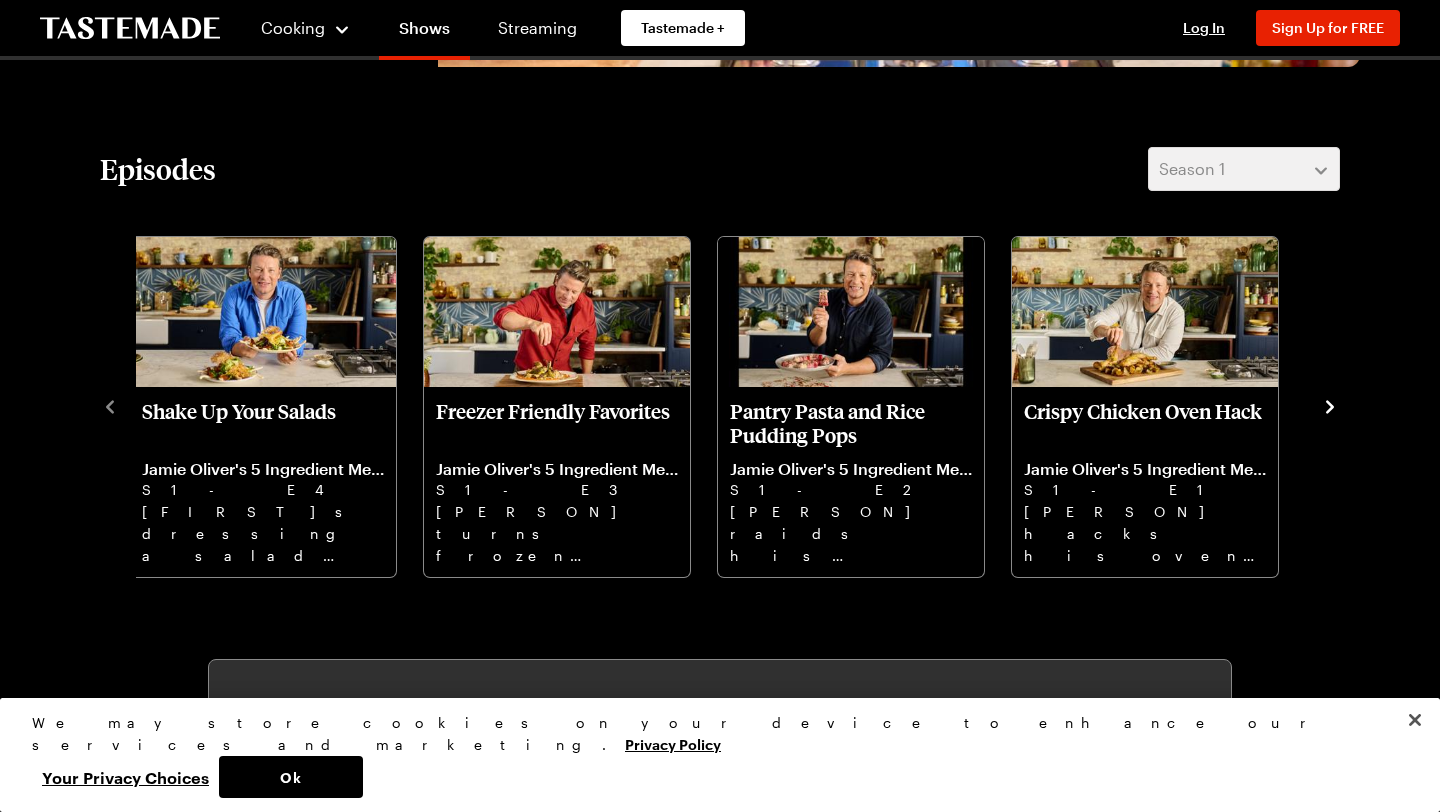 click 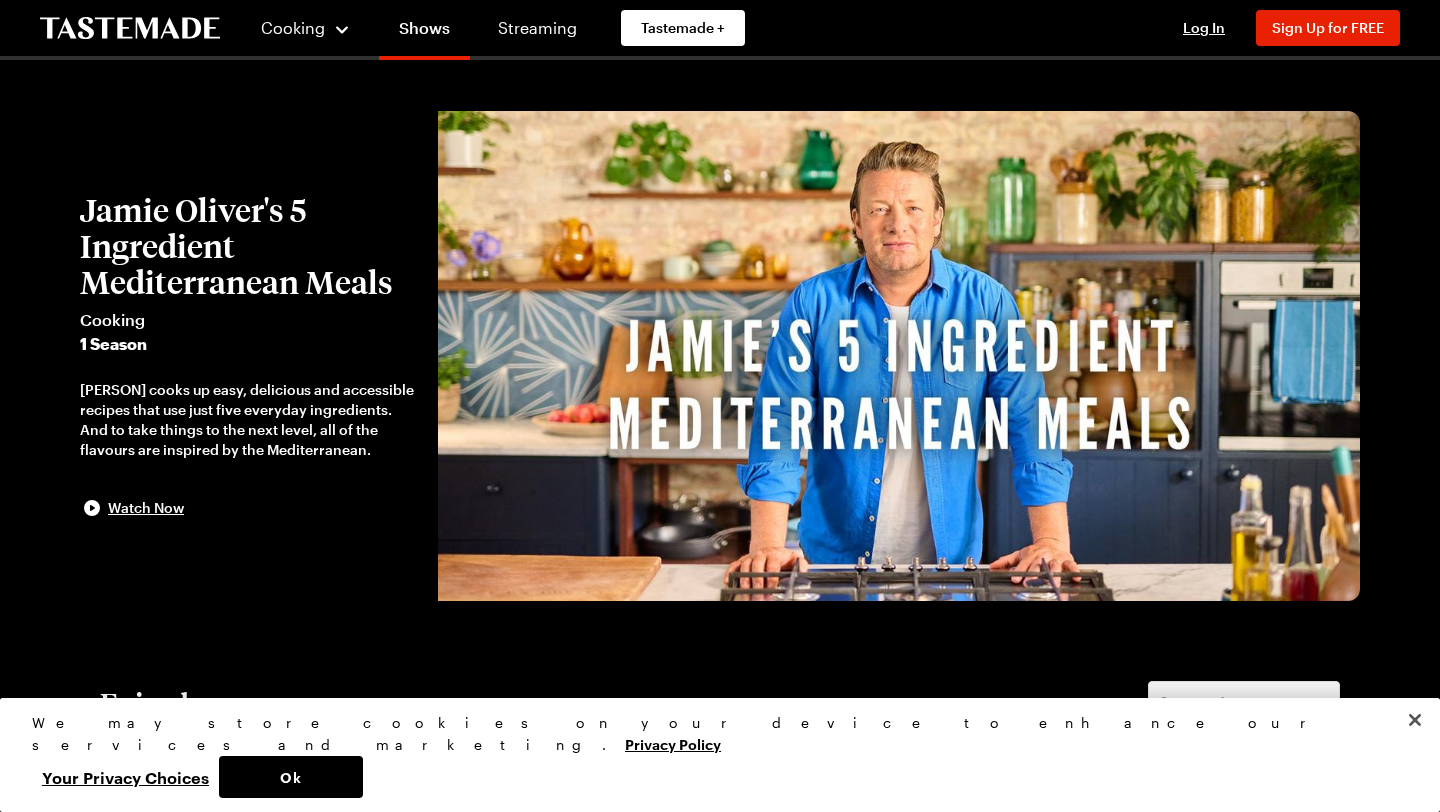 scroll, scrollTop: 0, scrollLeft: 0, axis: both 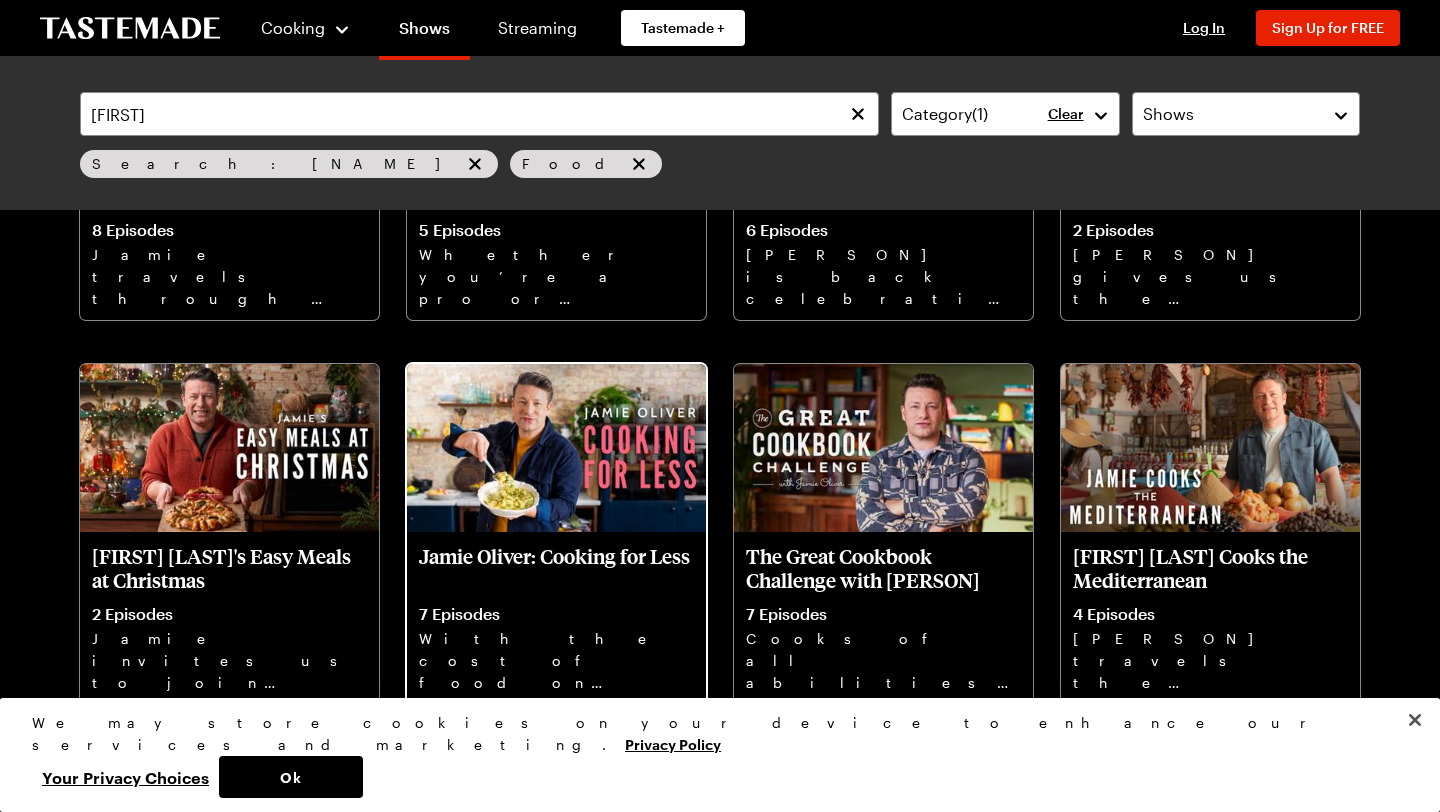 click at bounding box center (556, 448) 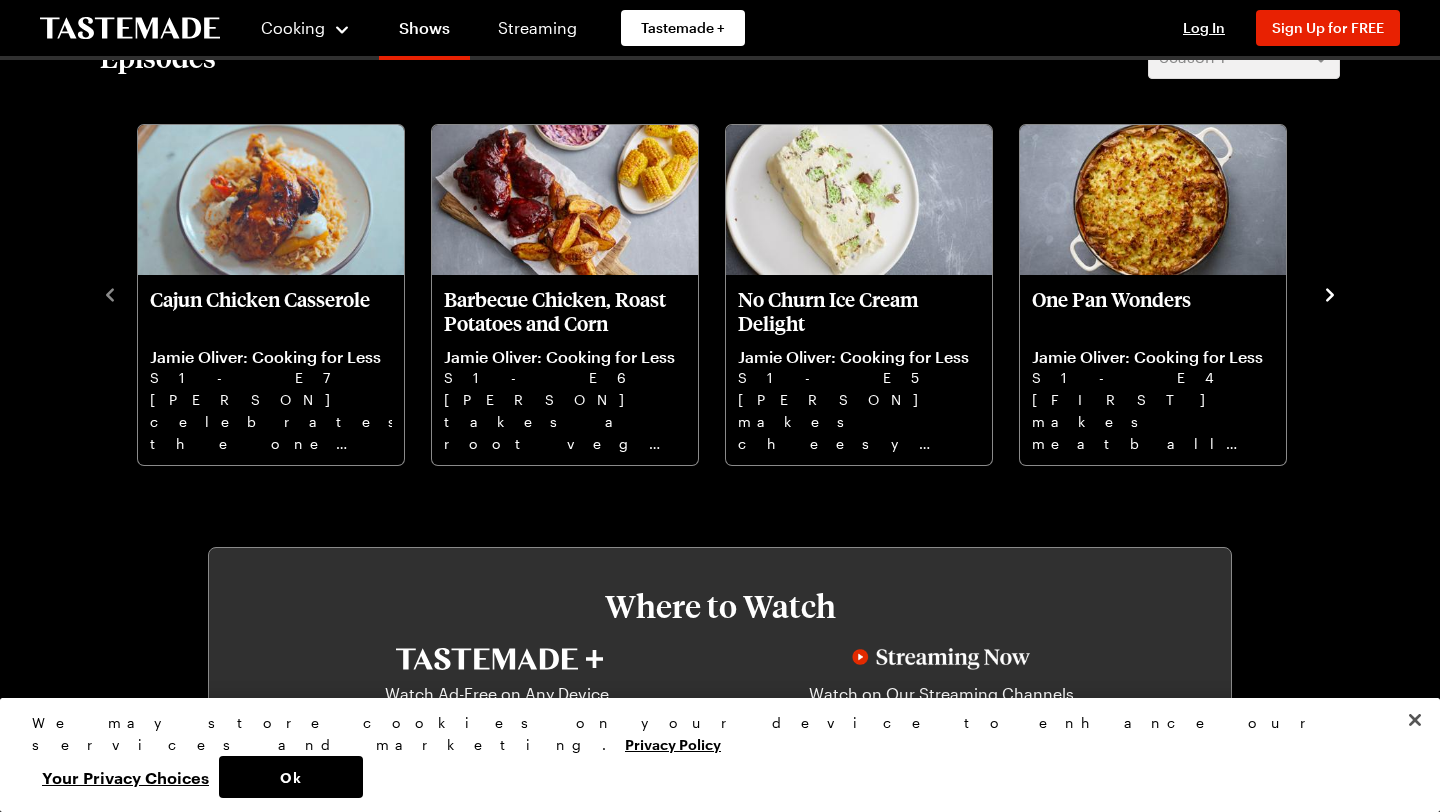 scroll, scrollTop: 648, scrollLeft: 0, axis: vertical 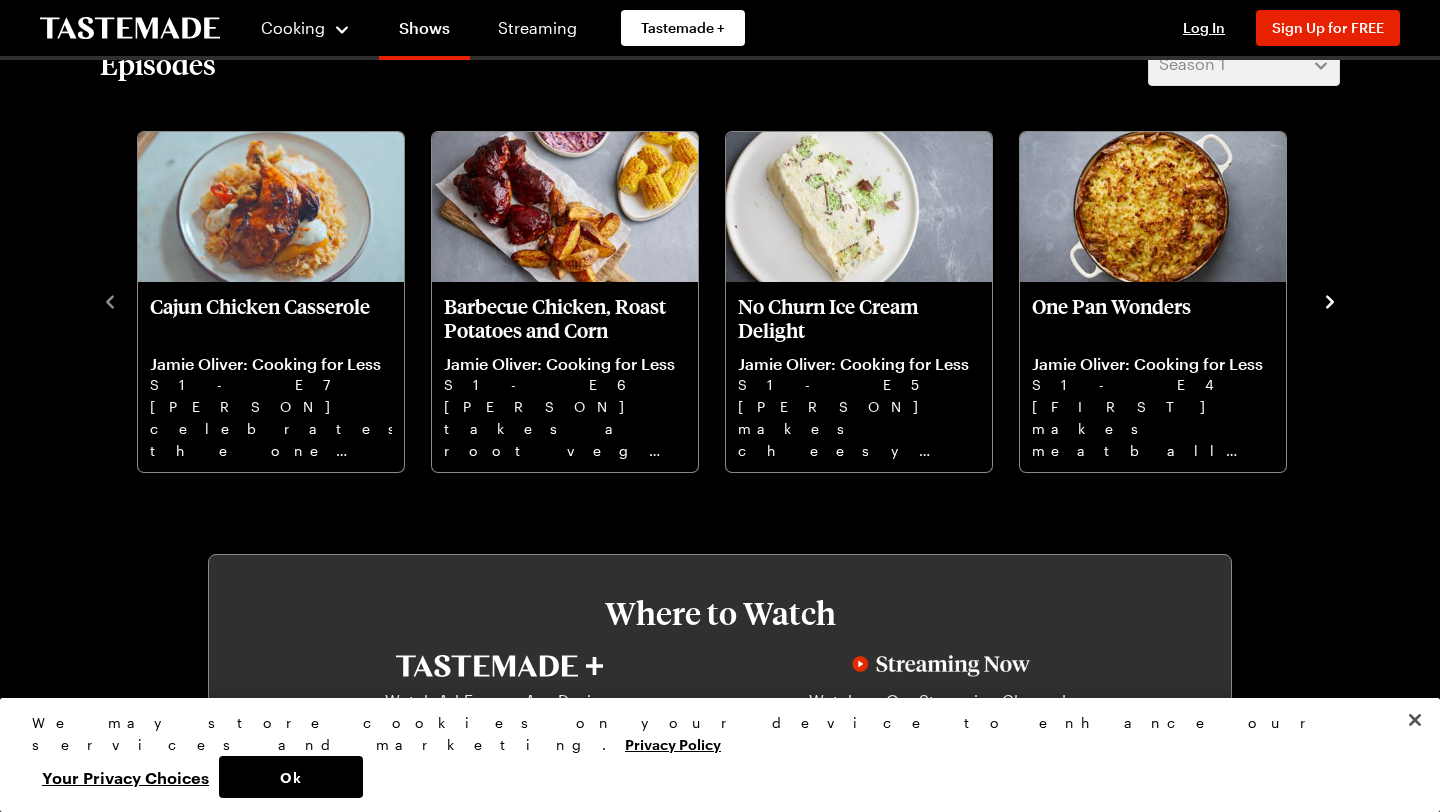 click 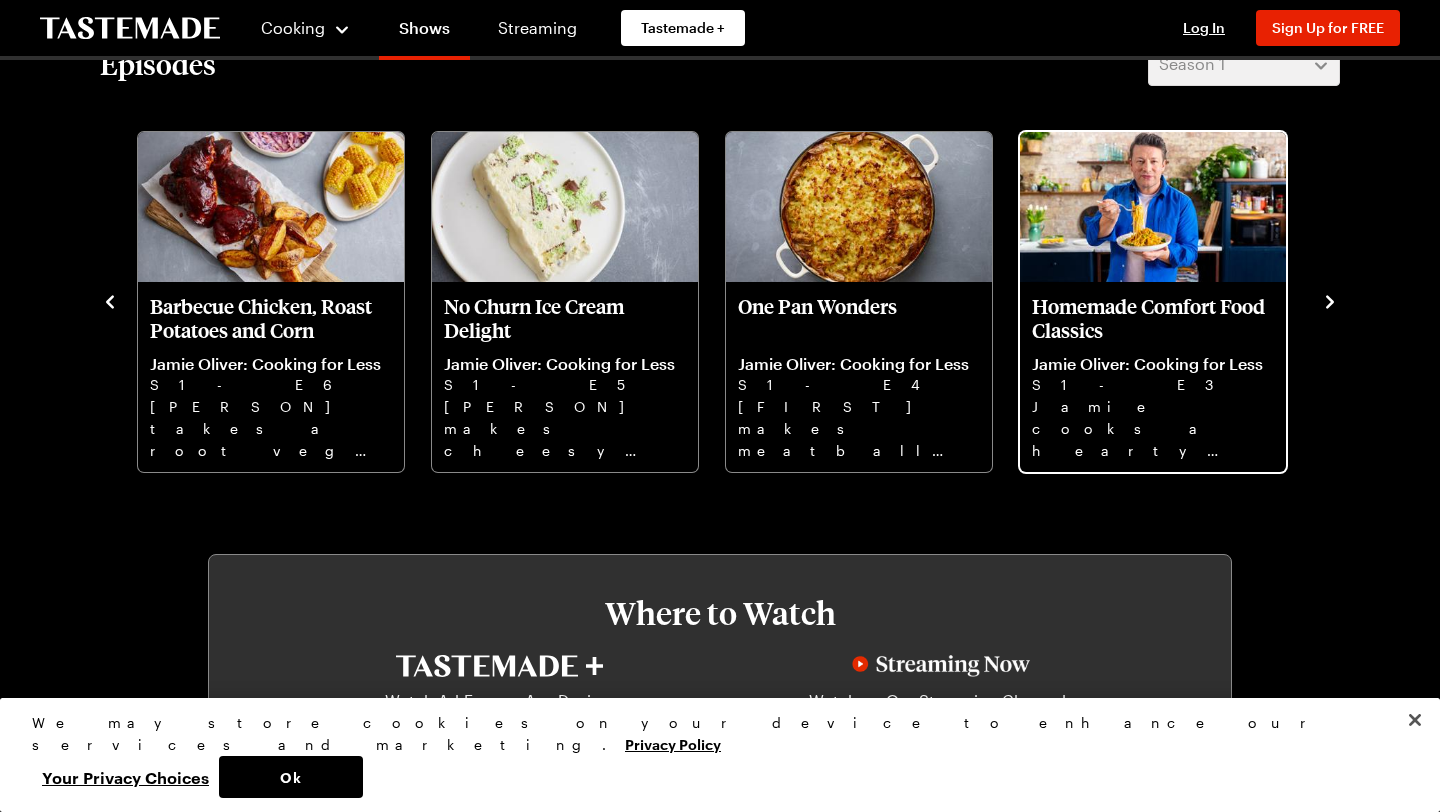 click on "Homemade Comfort Food Classics" at bounding box center (1153, 318) 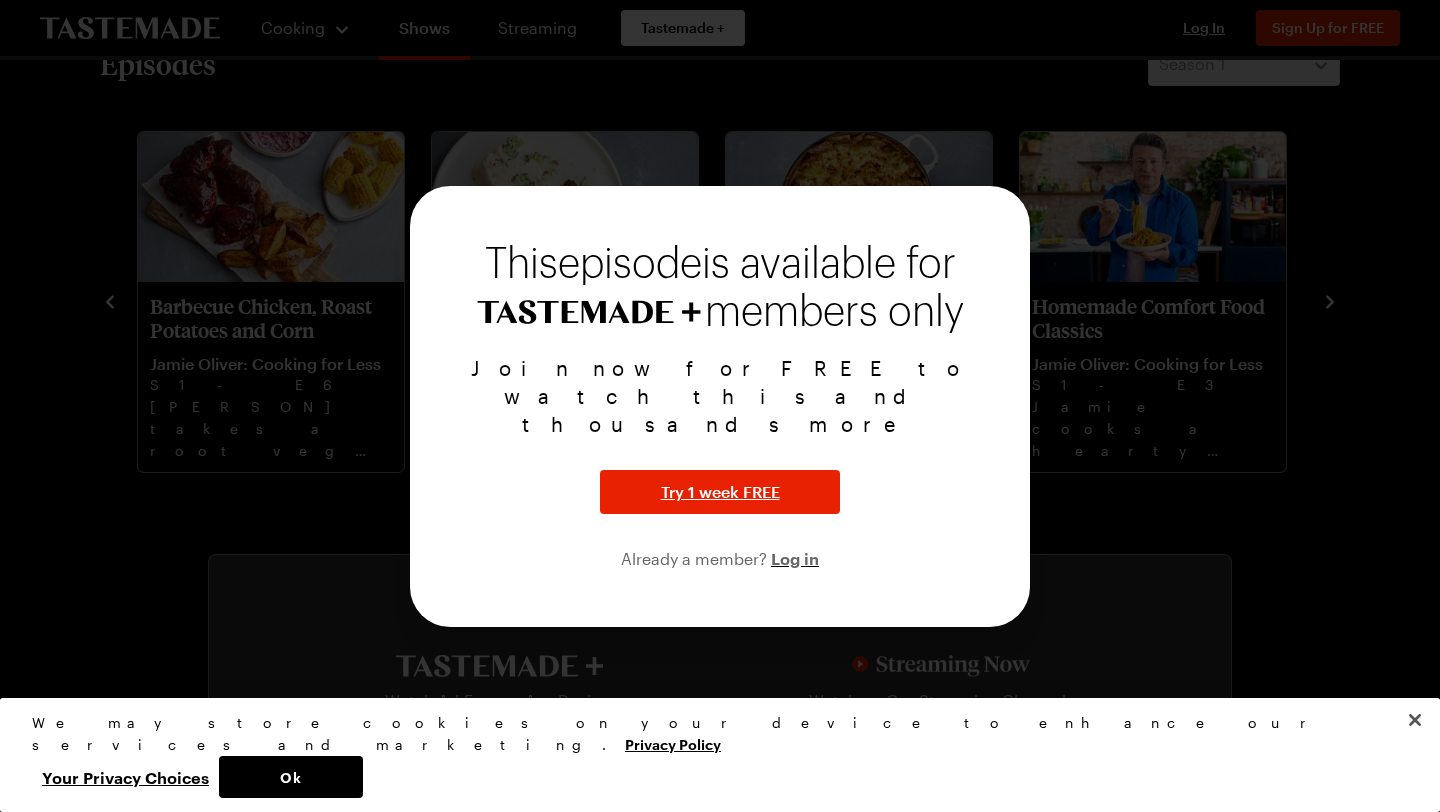 click at bounding box center [720, 406] 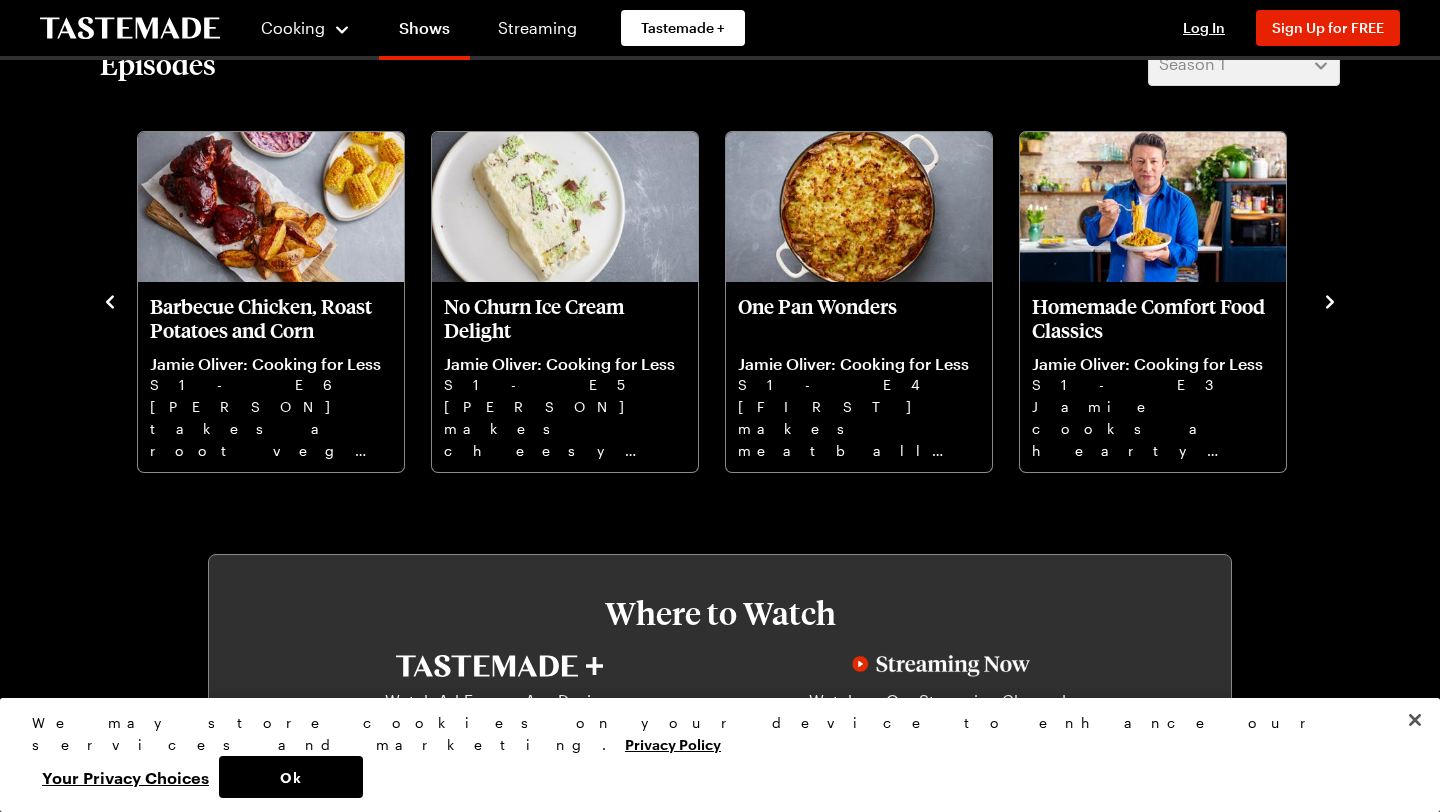 click 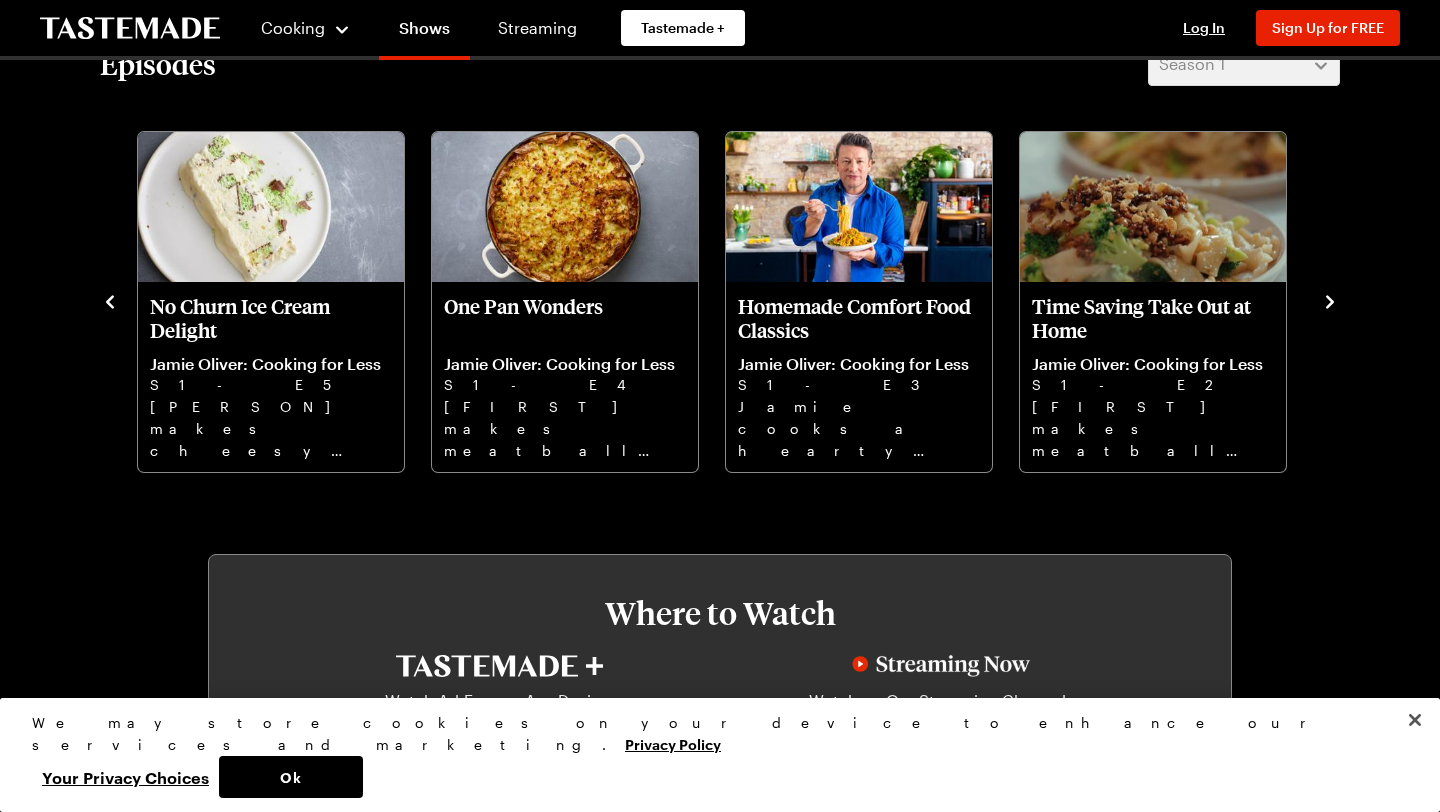 click 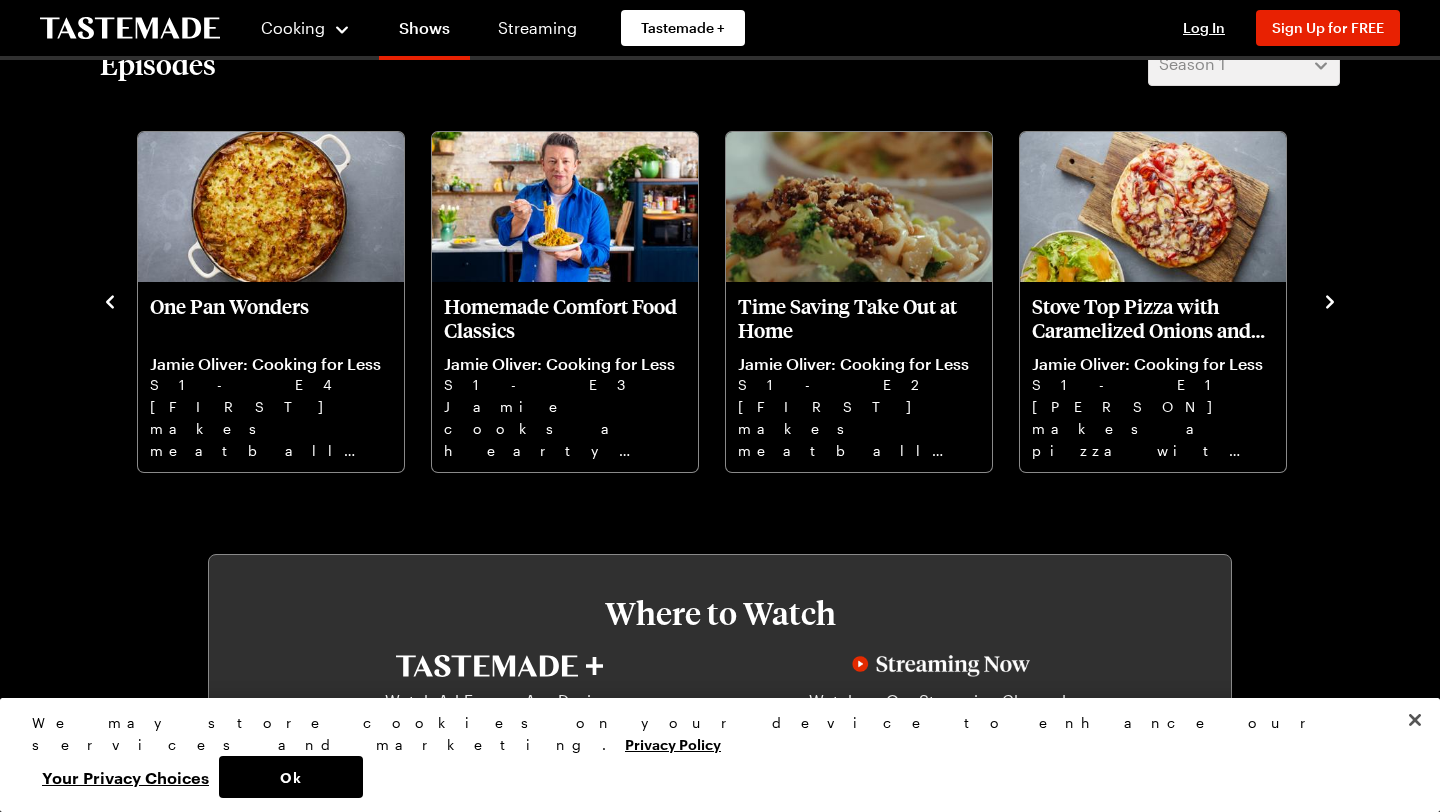 click 